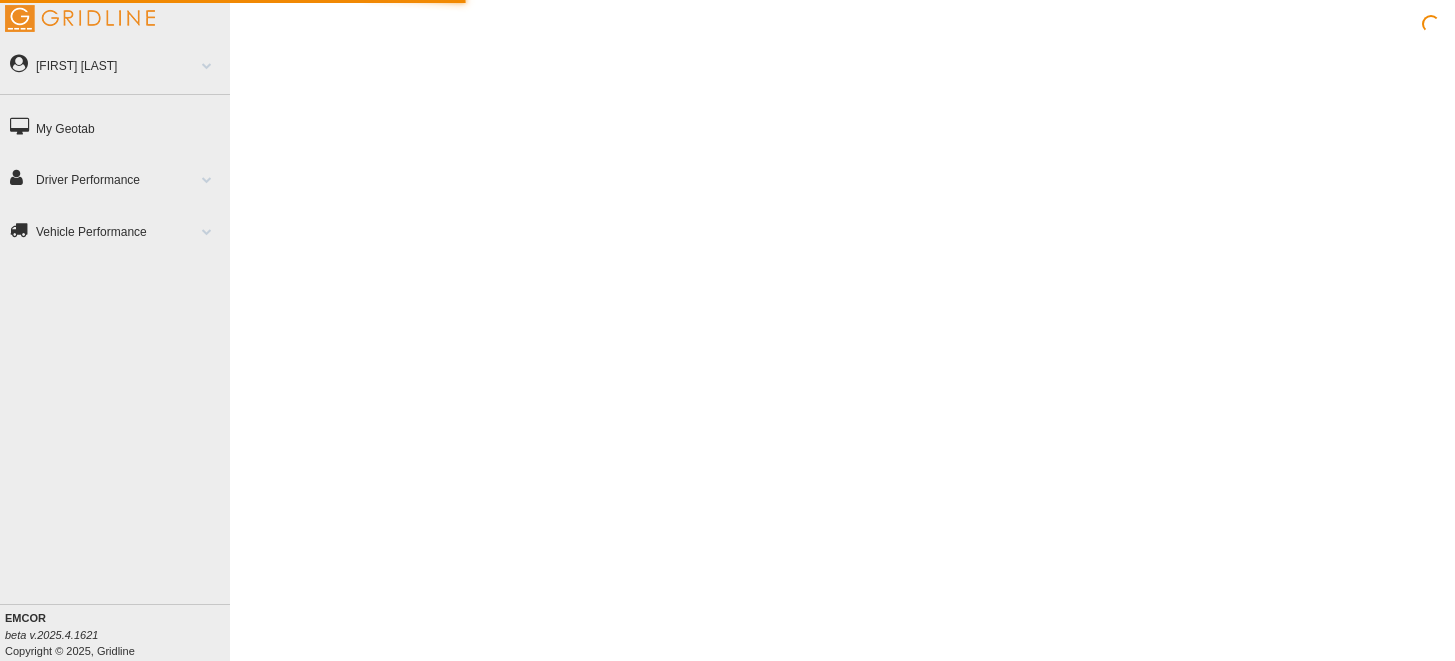 scroll, scrollTop: 0, scrollLeft: 0, axis: both 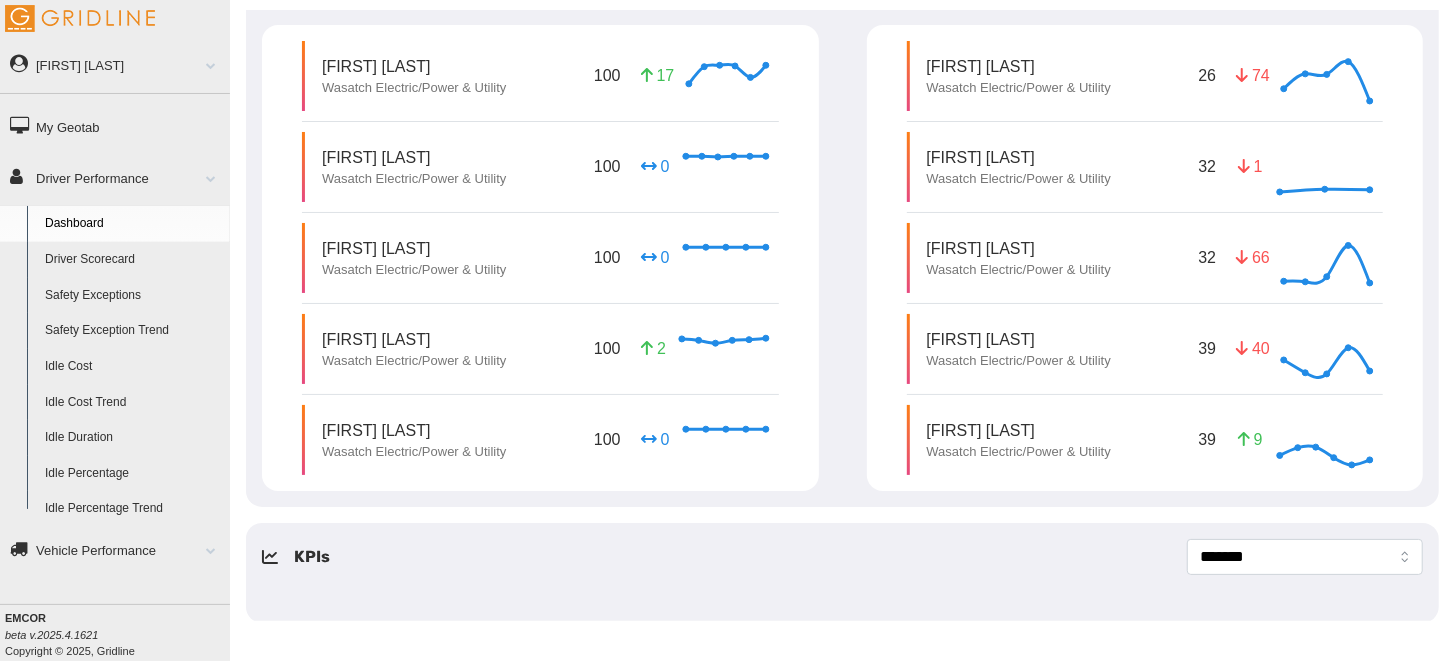 click at bounding box center [203, 550] 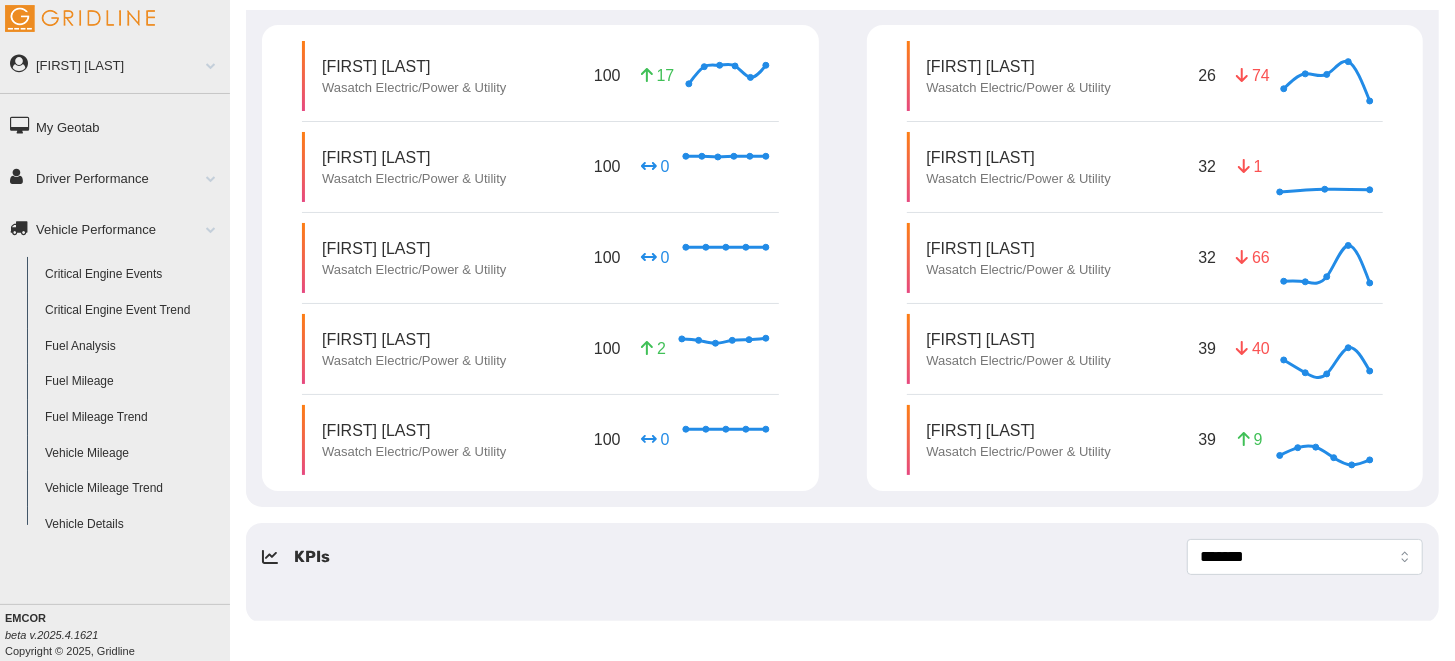 click at bounding box center (203, 178) 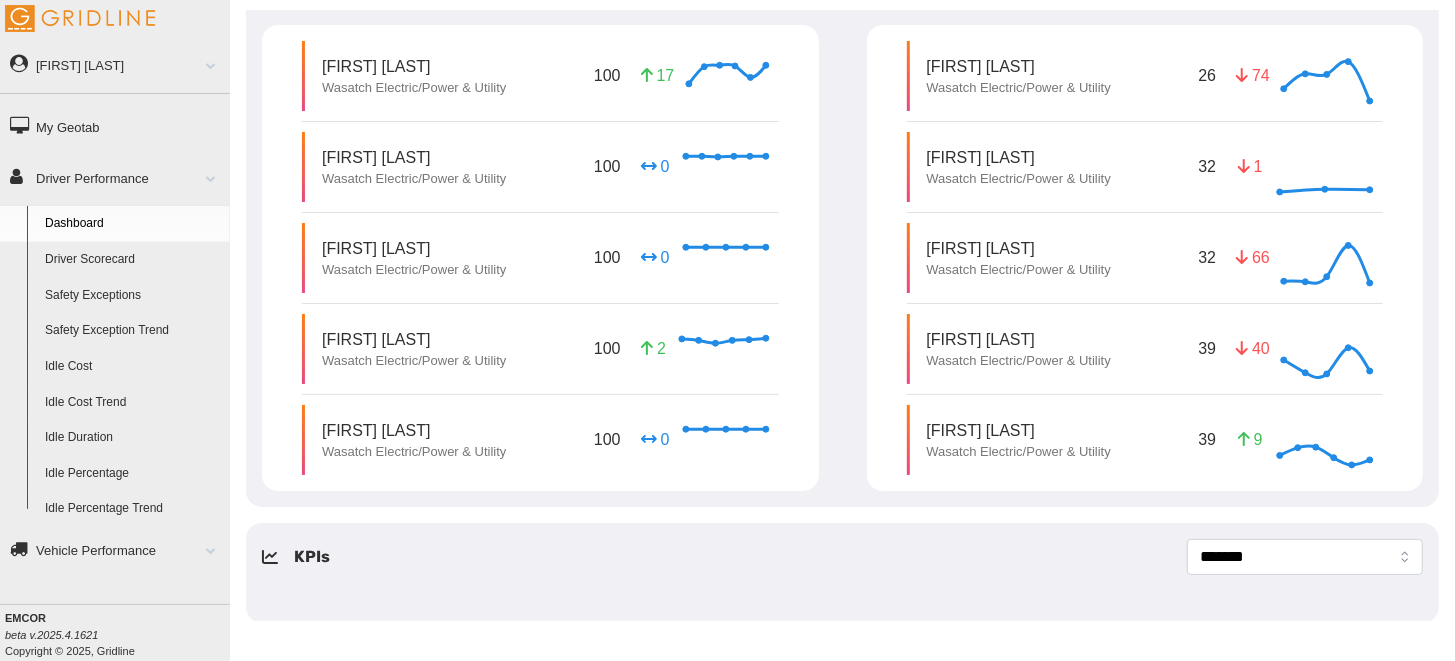 click on "Driver Scorecard" at bounding box center [133, 260] 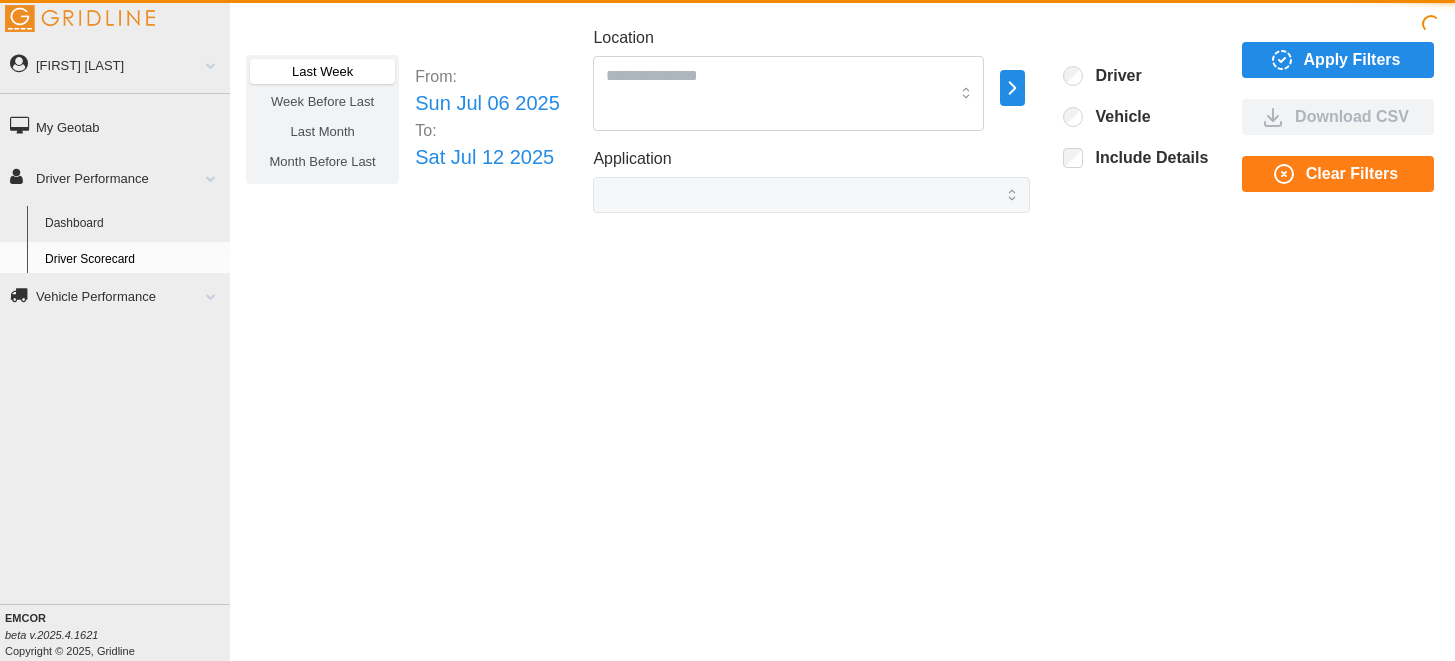 scroll, scrollTop: 0, scrollLeft: 0, axis: both 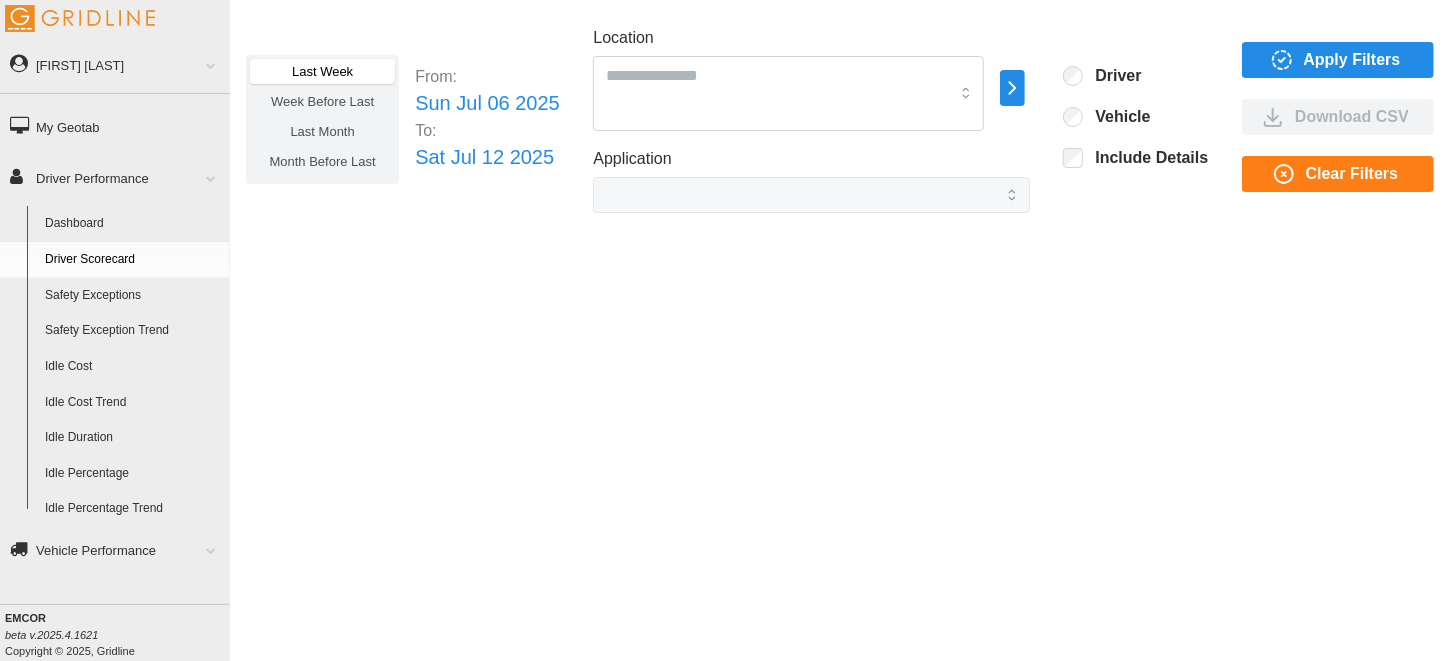 click on "Apply Filters" at bounding box center (1352, 60) 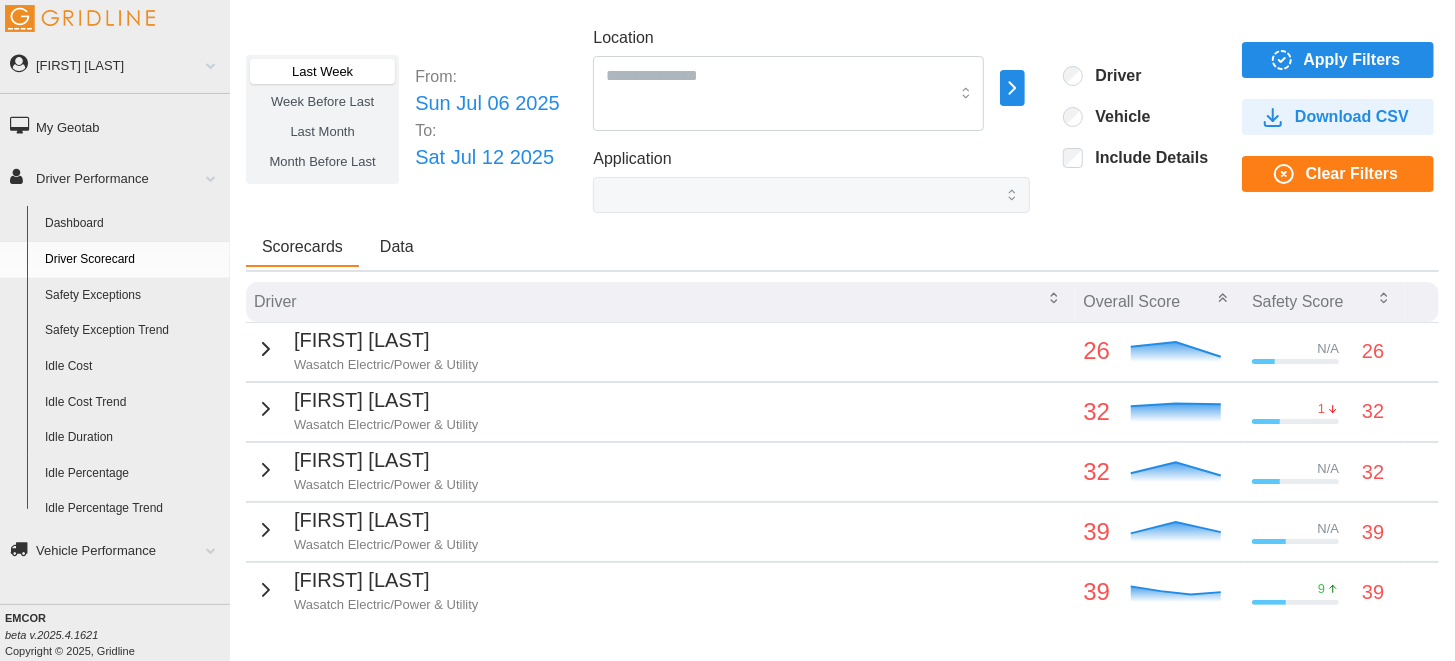 click on "Driver" at bounding box center [660, 302] 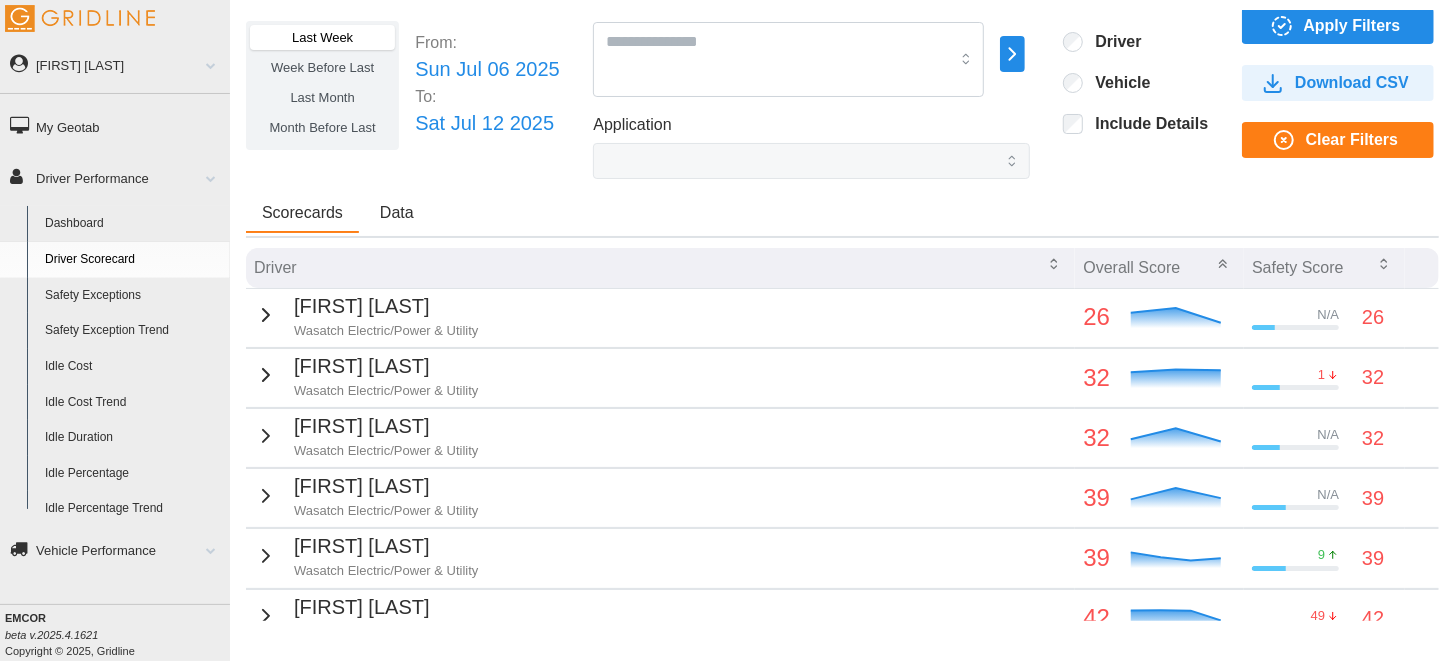 scroll, scrollTop: 0, scrollLeft: 0, axis: both 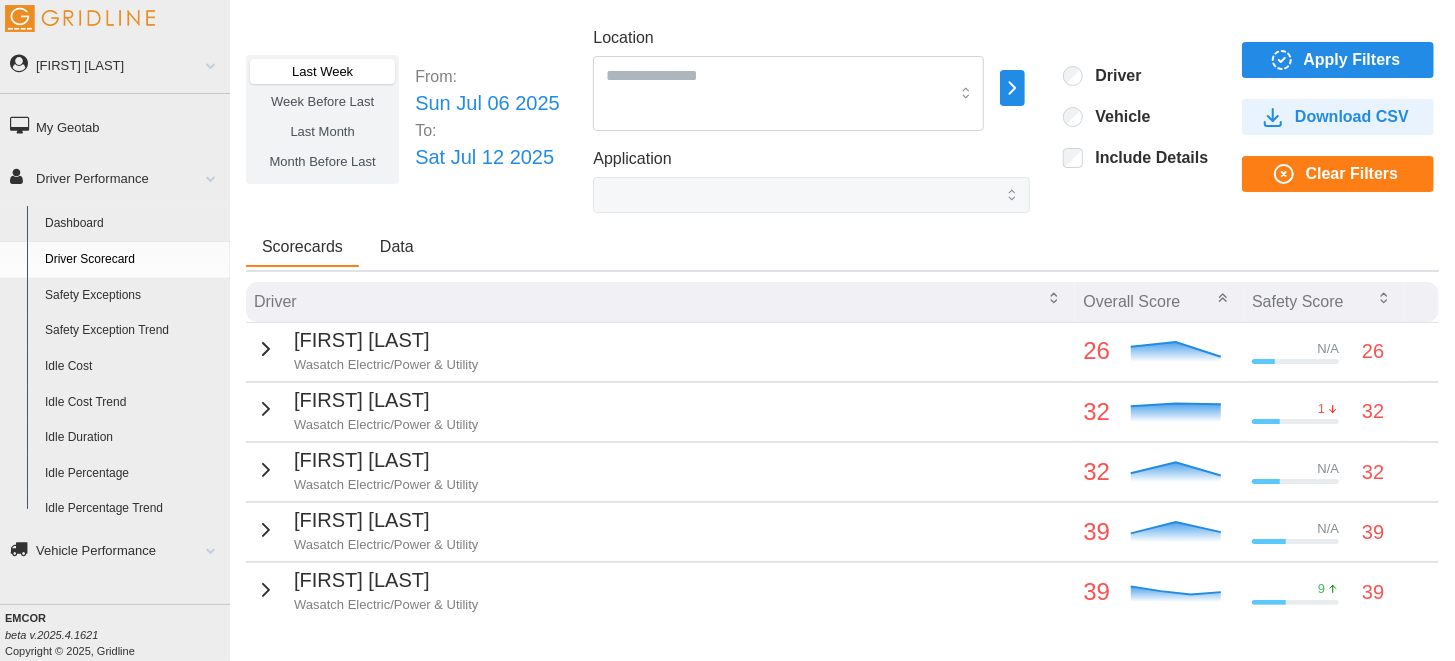click on "Clay Englund" at bounding box center (386, 340) 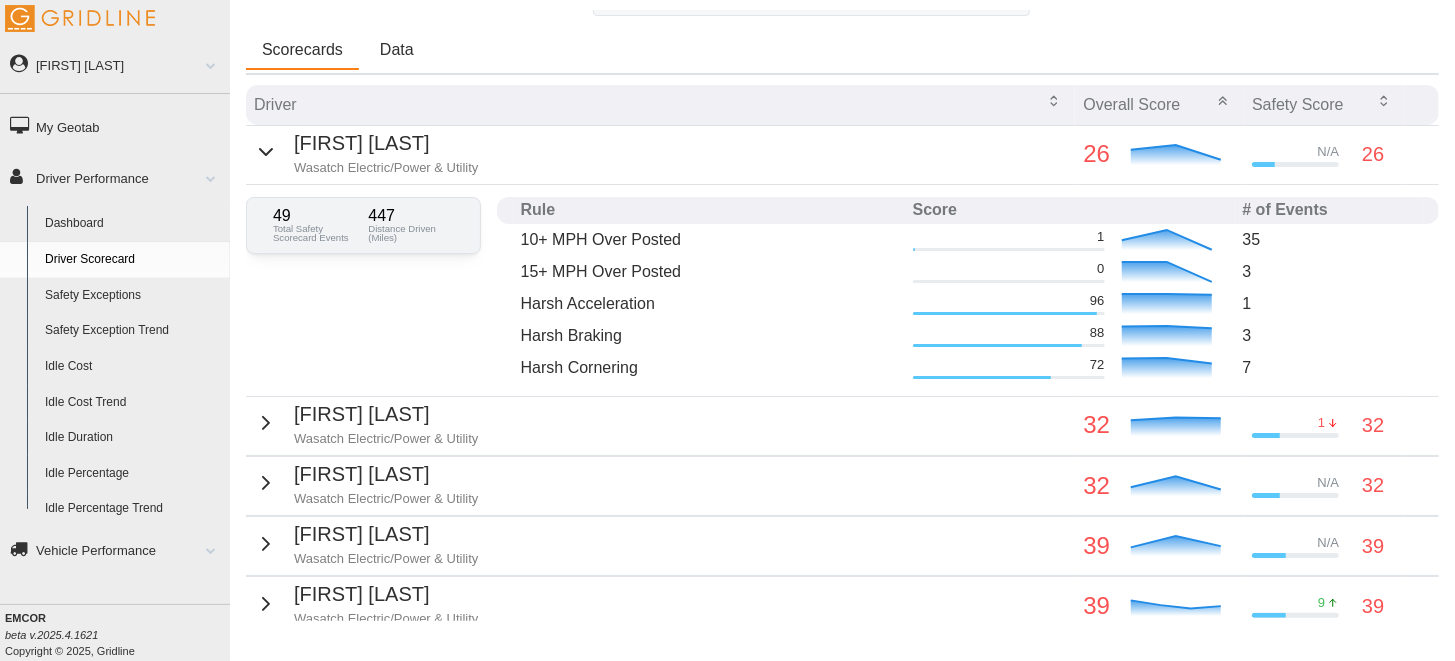 scroll, scrollTop: 199, scrollLeft: 0, axis: vertical 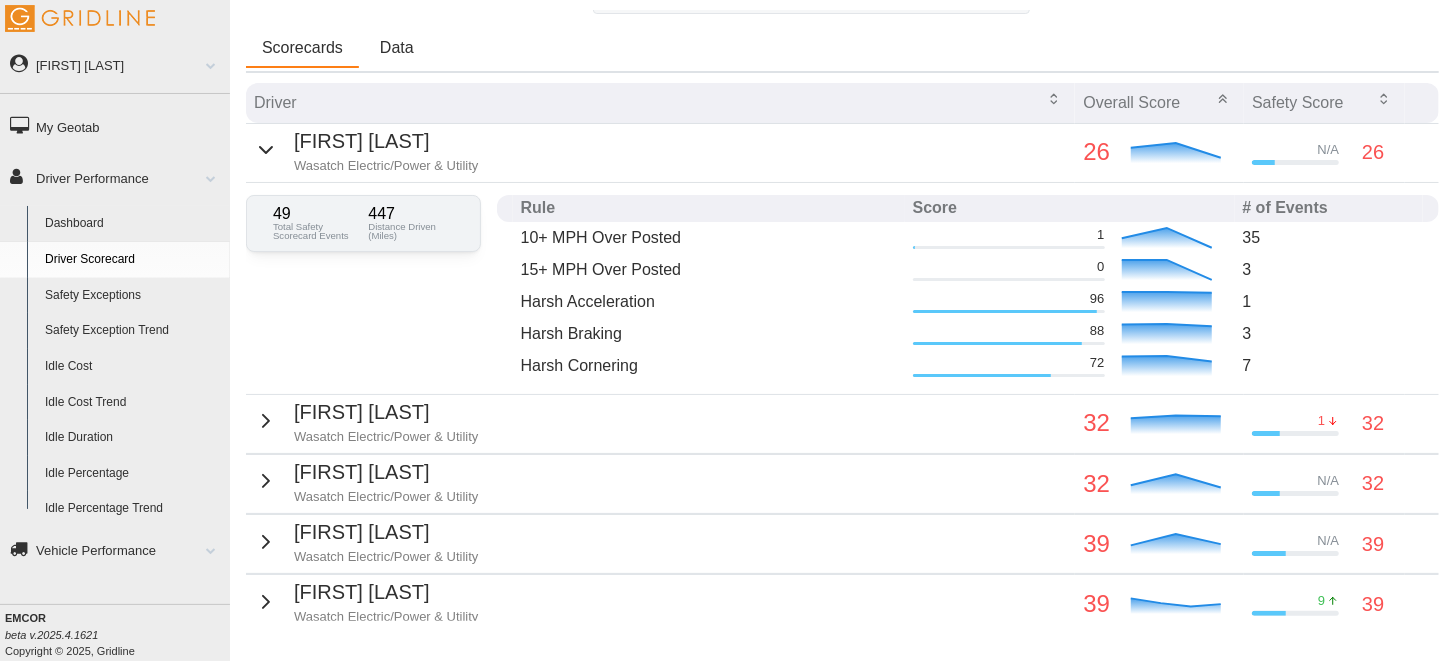 click 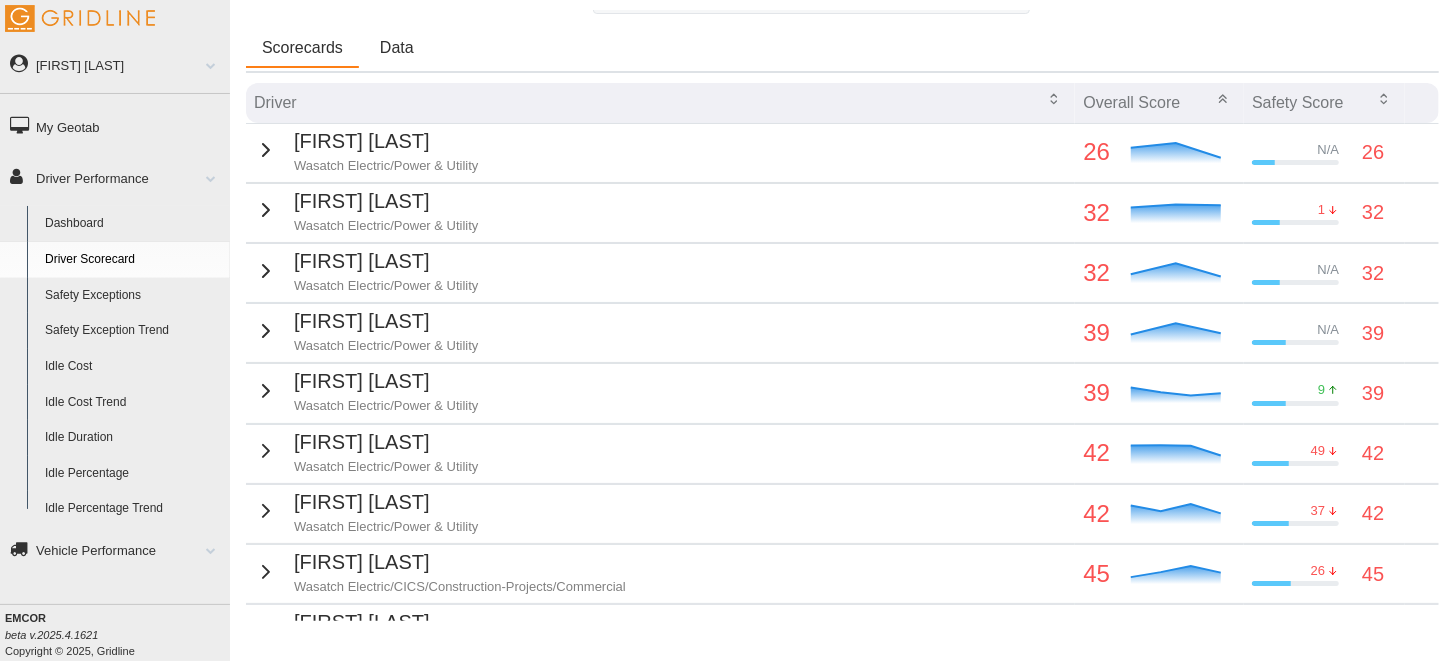 scroll, scrollTop: 300, scrollLeft: 0, axis: vertical 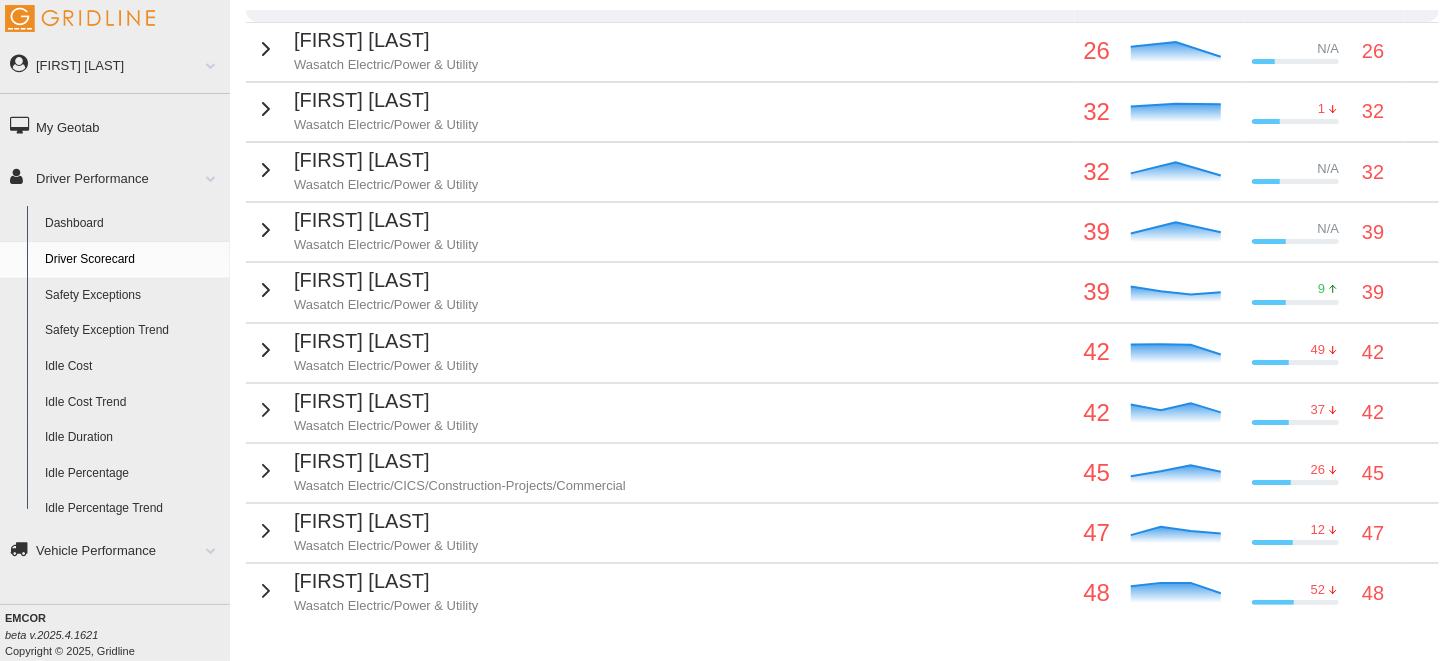 click 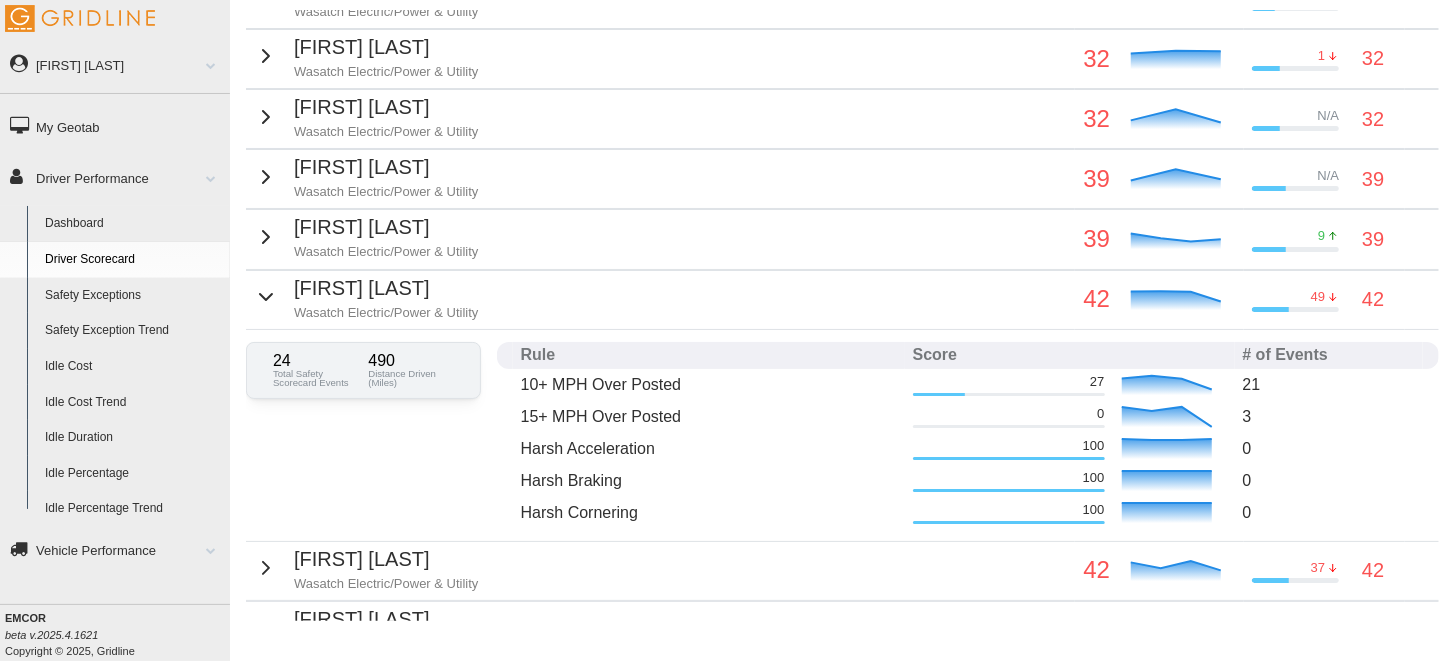 scroll, scrollTop: 399, scrollLeft: 0, axis: vertical 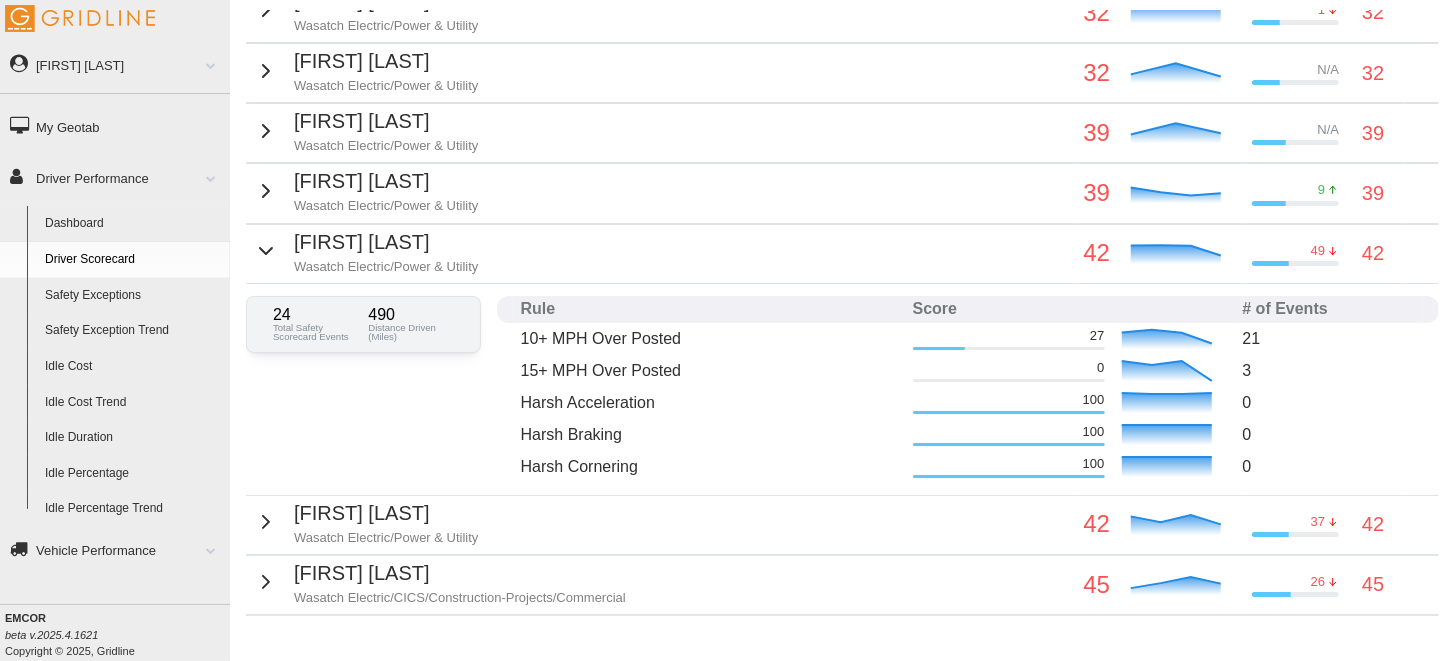 click 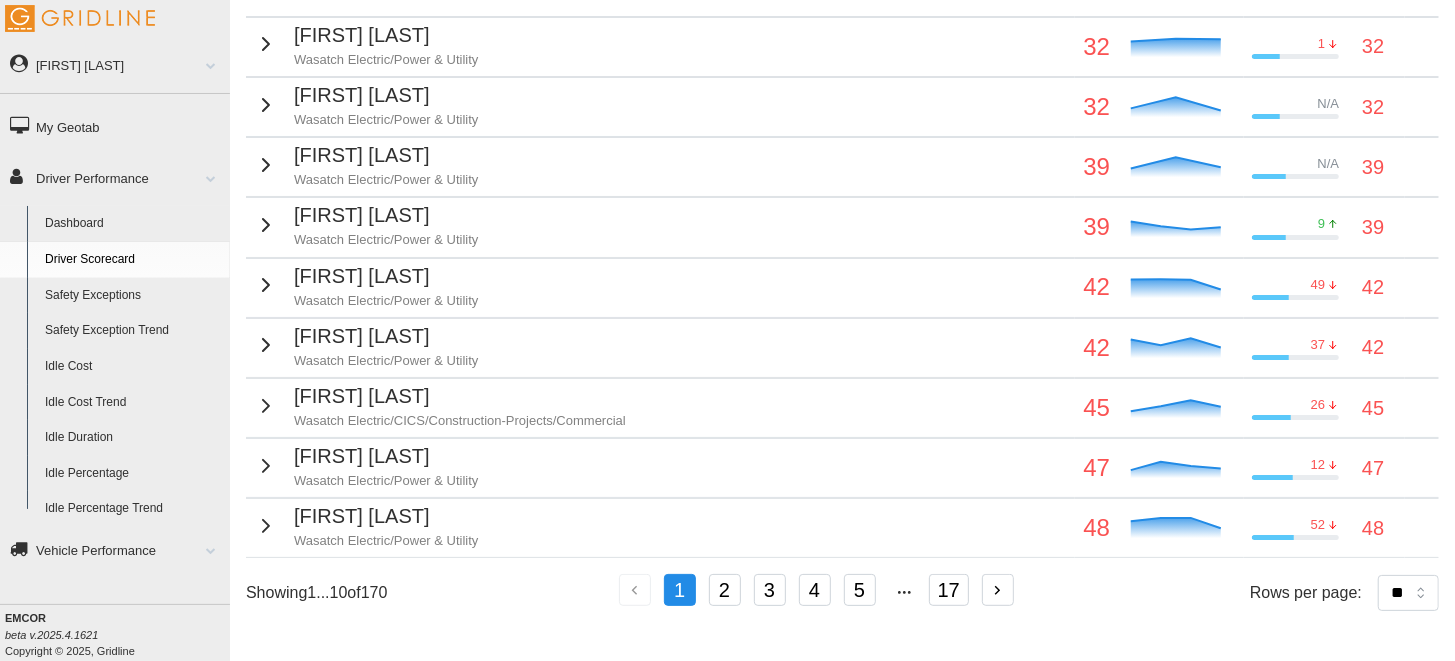 scroll, scrollTop: 380, scrollLeft: 0, axis: vertical 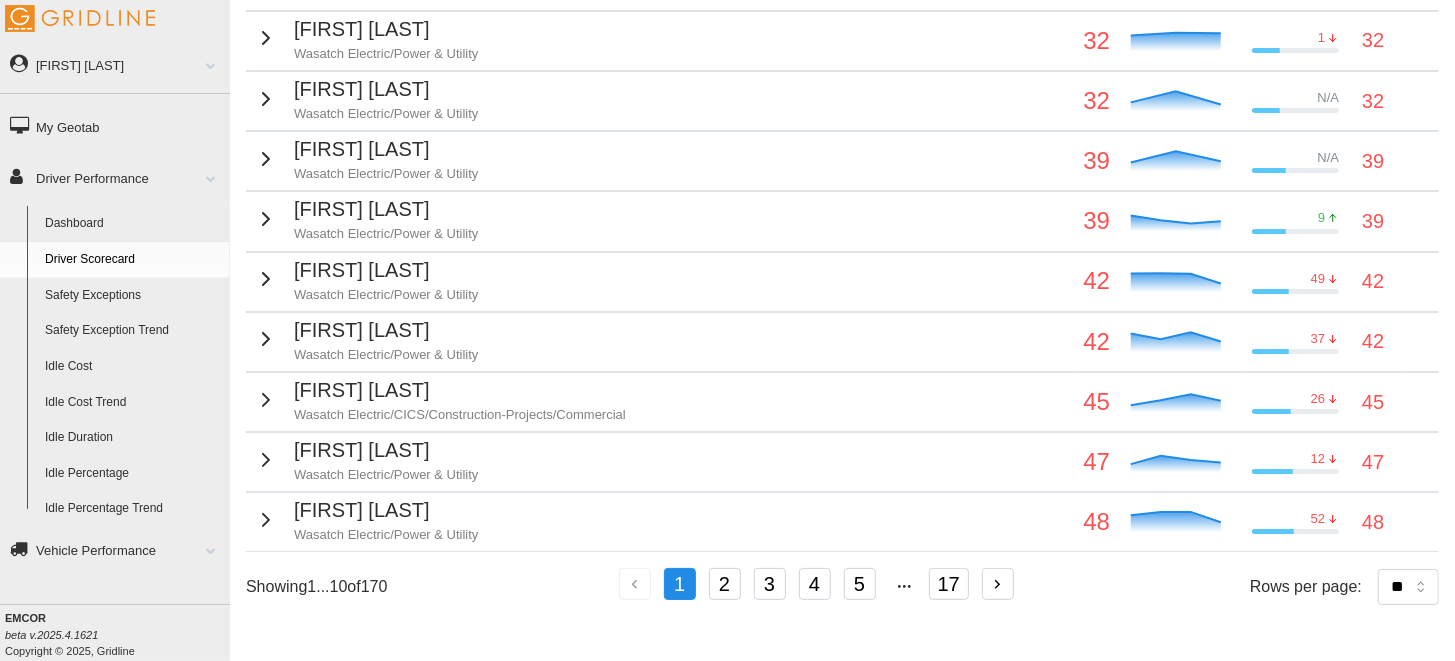 click 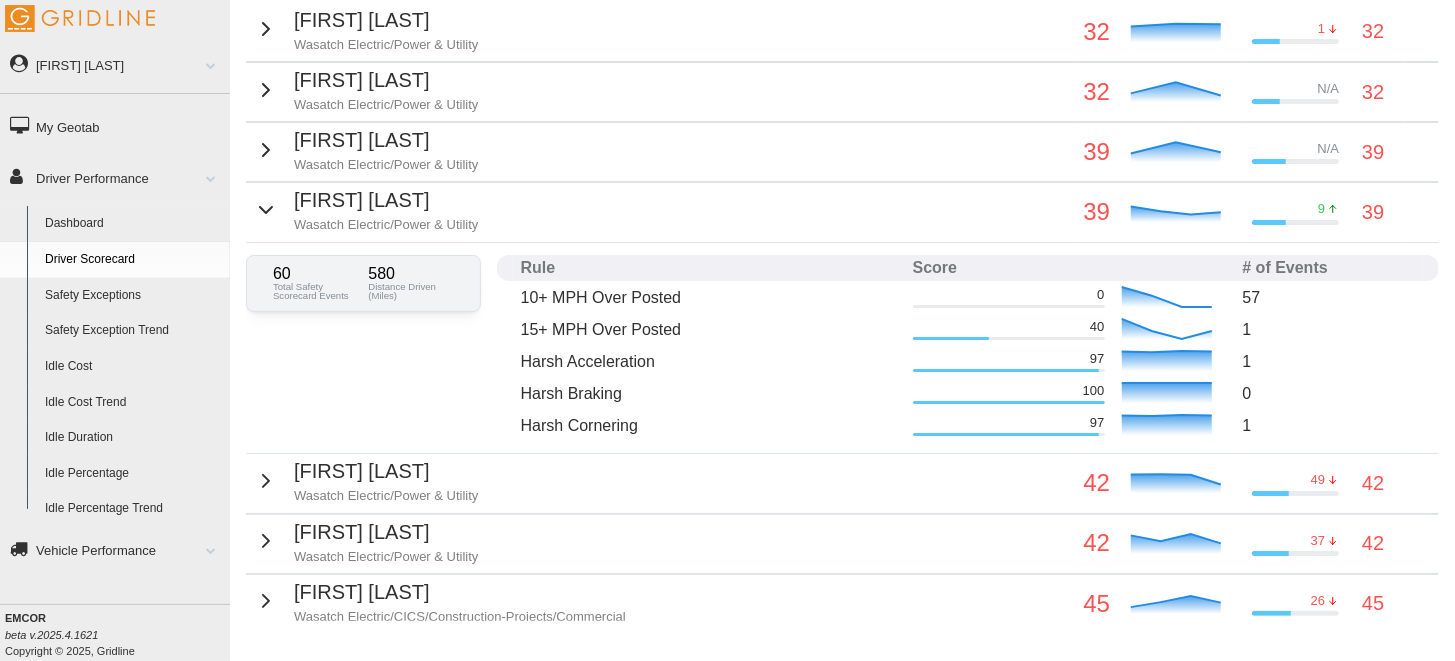 click 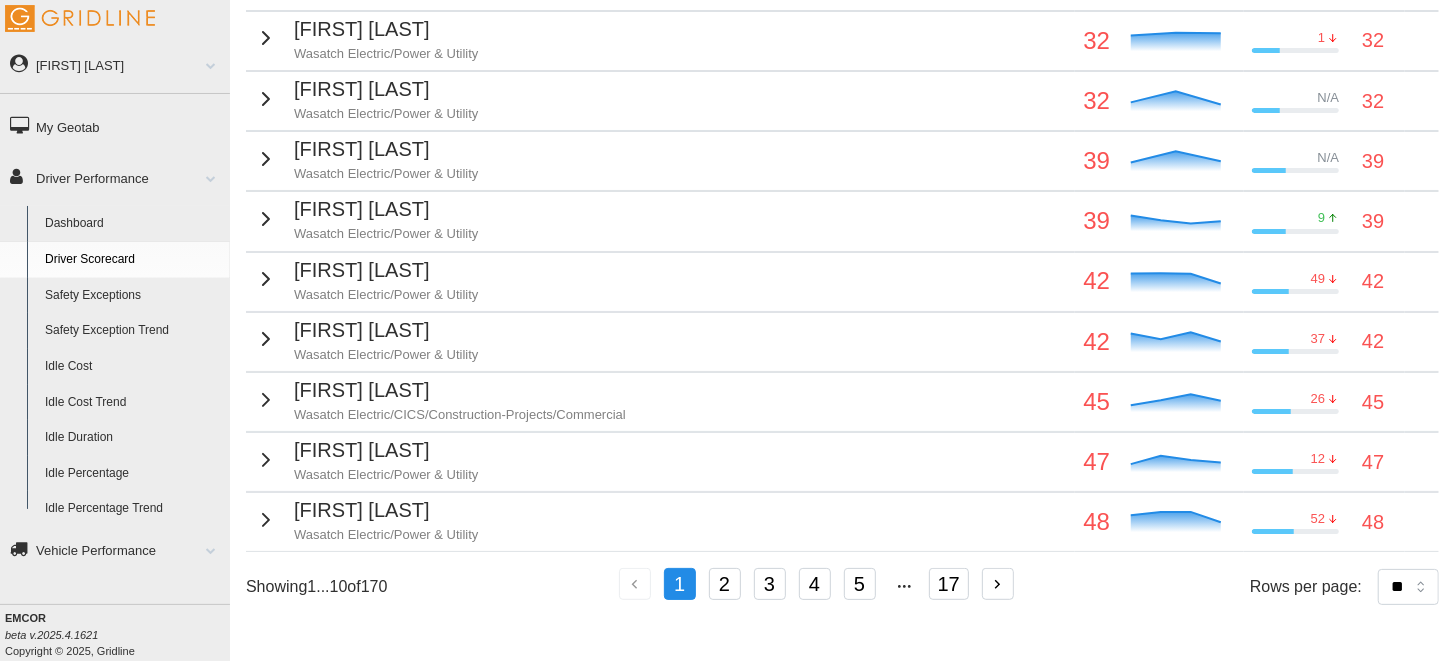 scroll, scrollTop: 365, scrollLeft: 0, axis: vertical 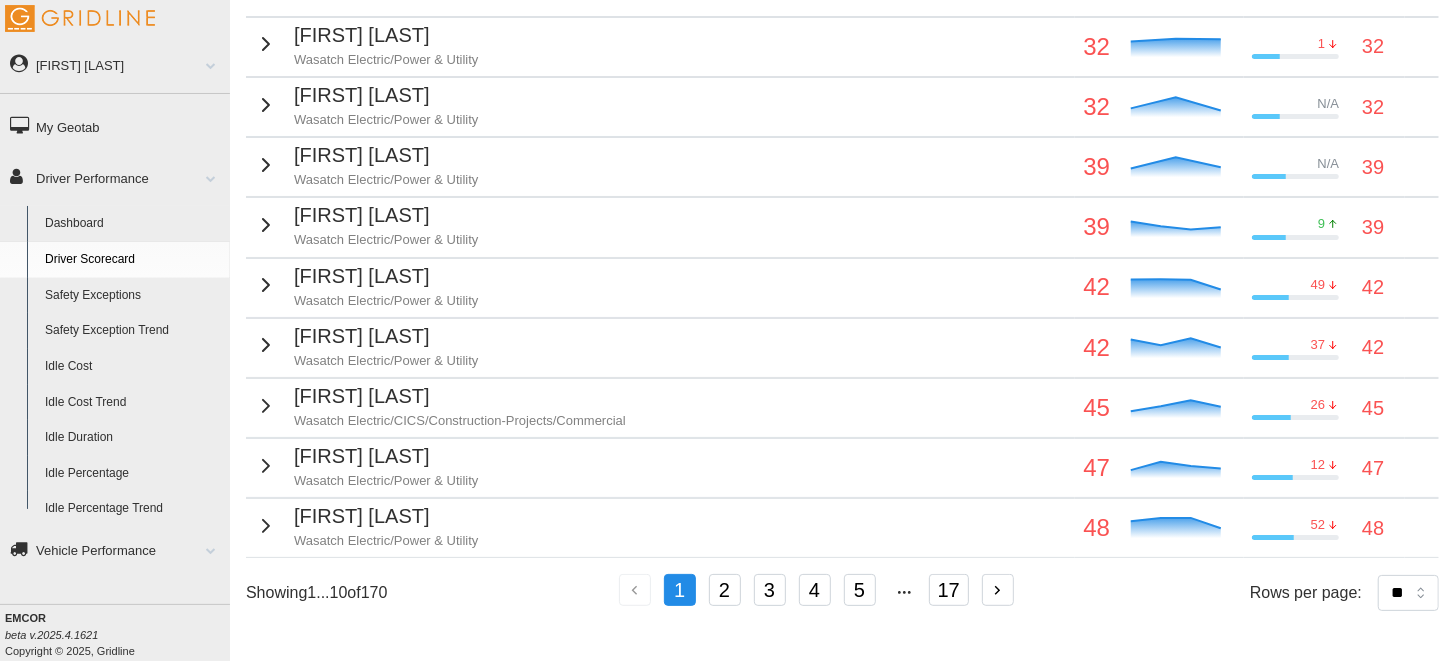 click on "17" at bounding box center [949, 590] 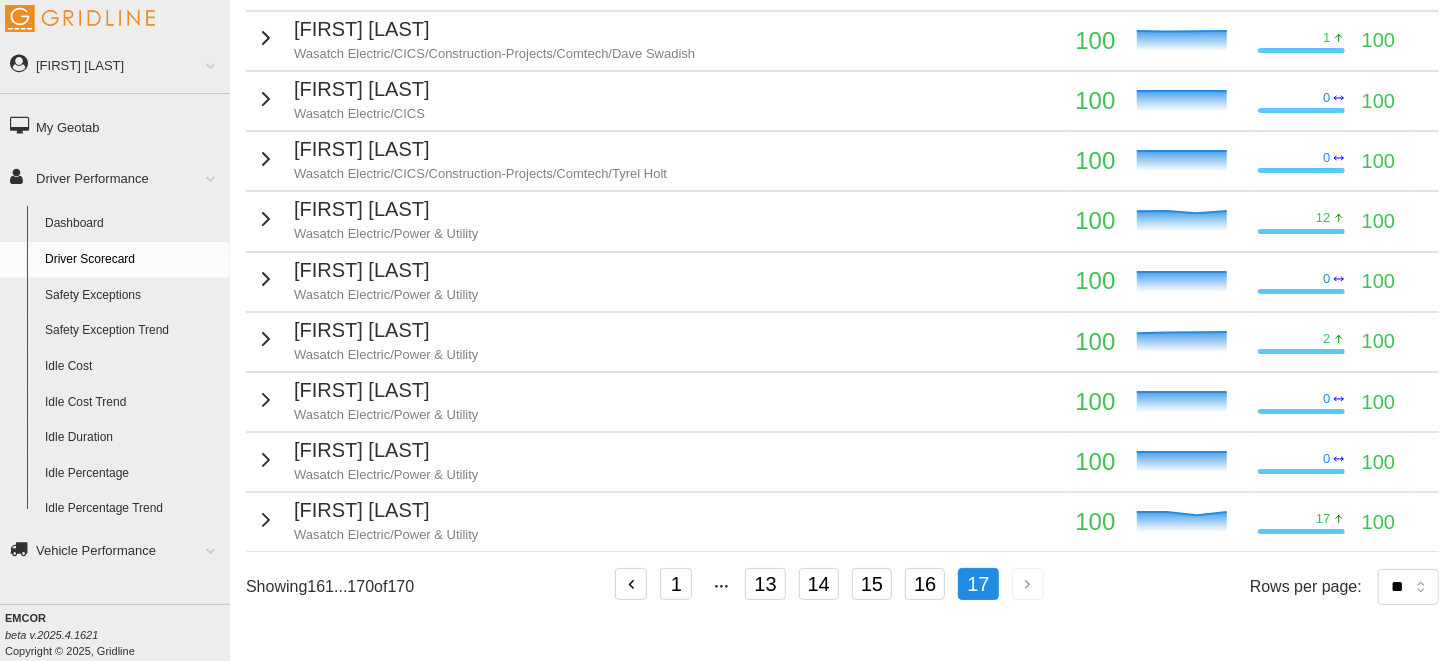 scroll, scrollTop: 365, scrollLeft: 0, axis: vertical 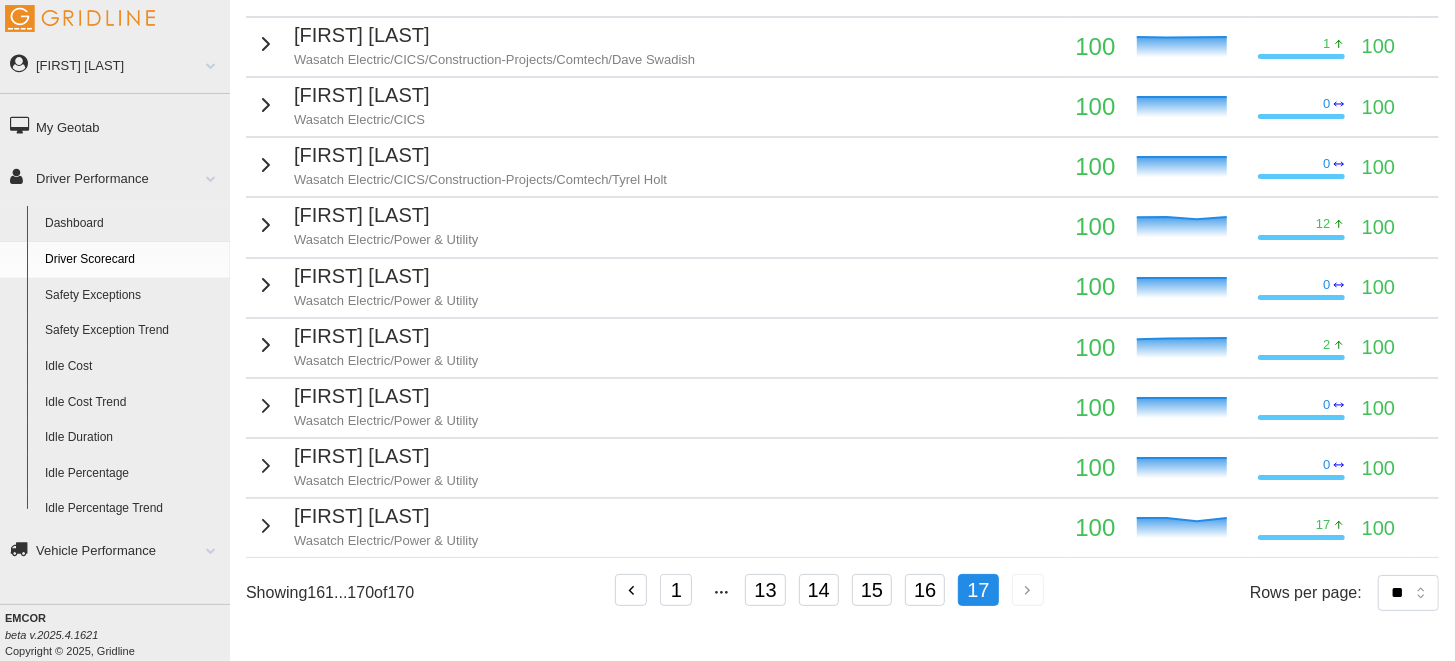 click on "13" at bounding box center (765, 590) 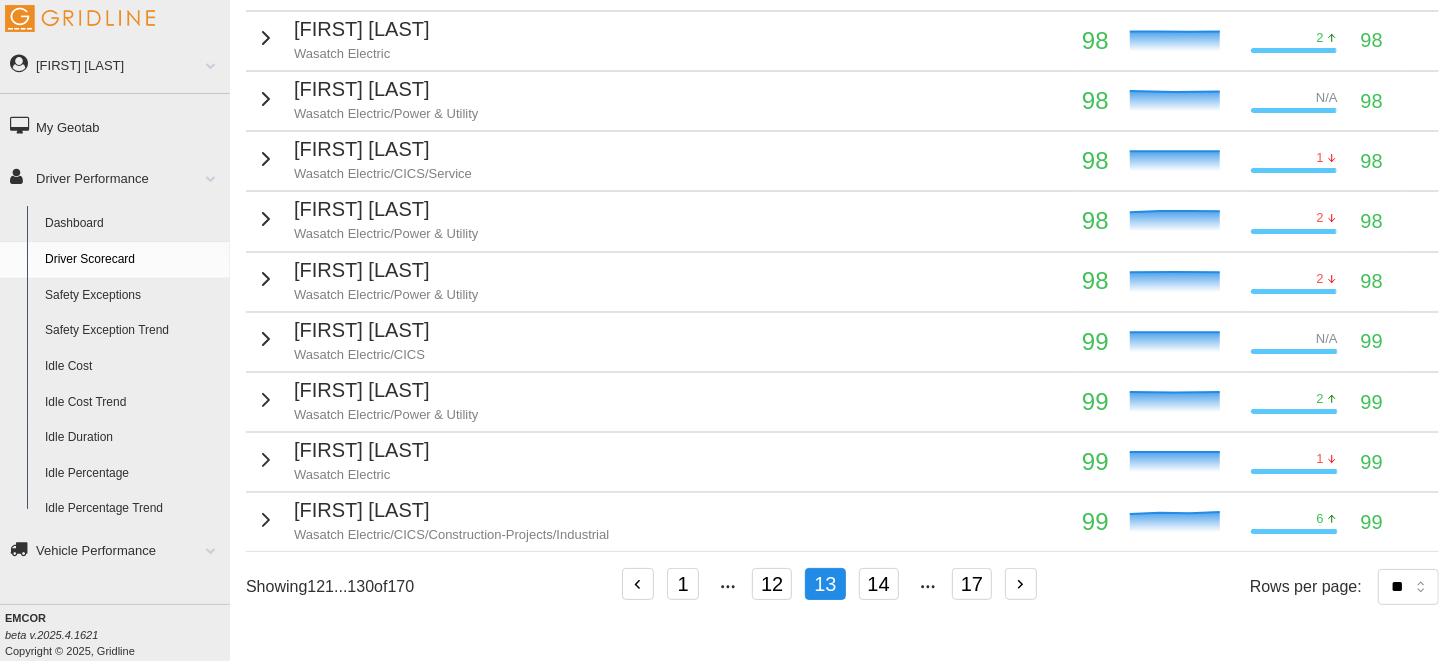 scroll, scrollTop: 365, scrollLeft: 0, axis: vertical 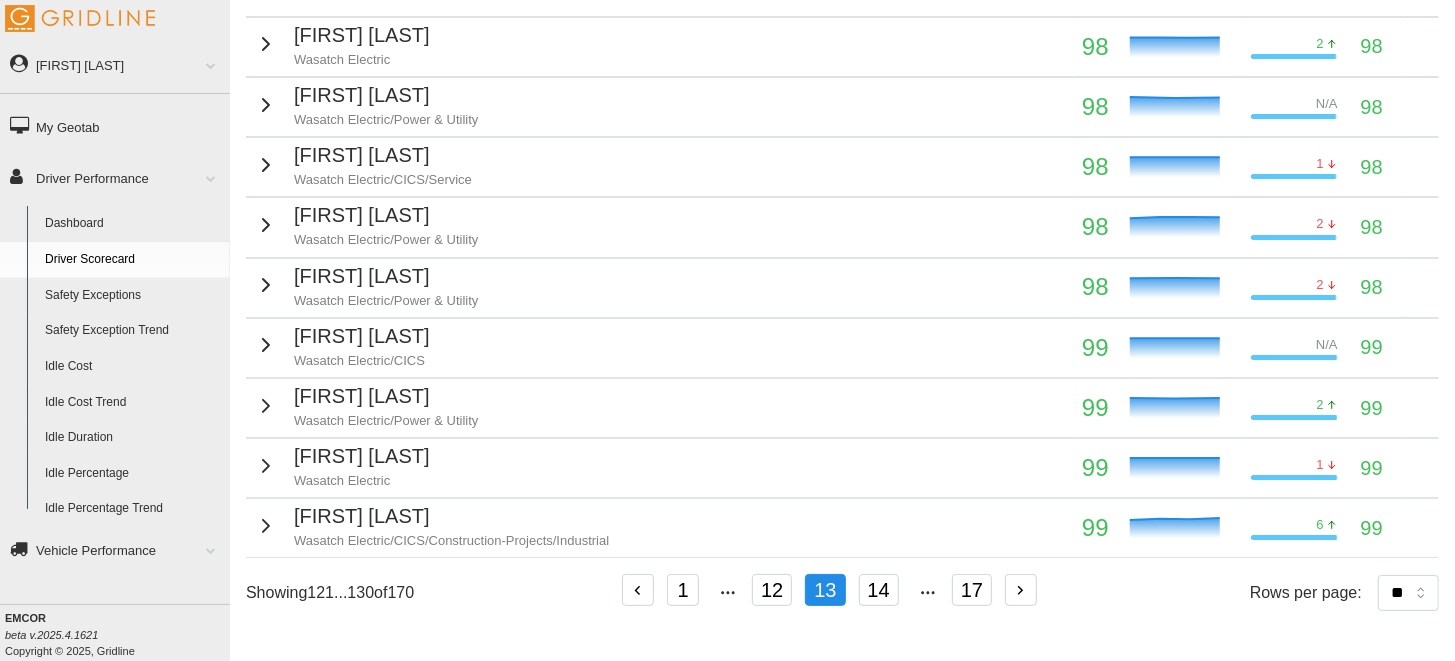 click at bounding box center [638, 590] 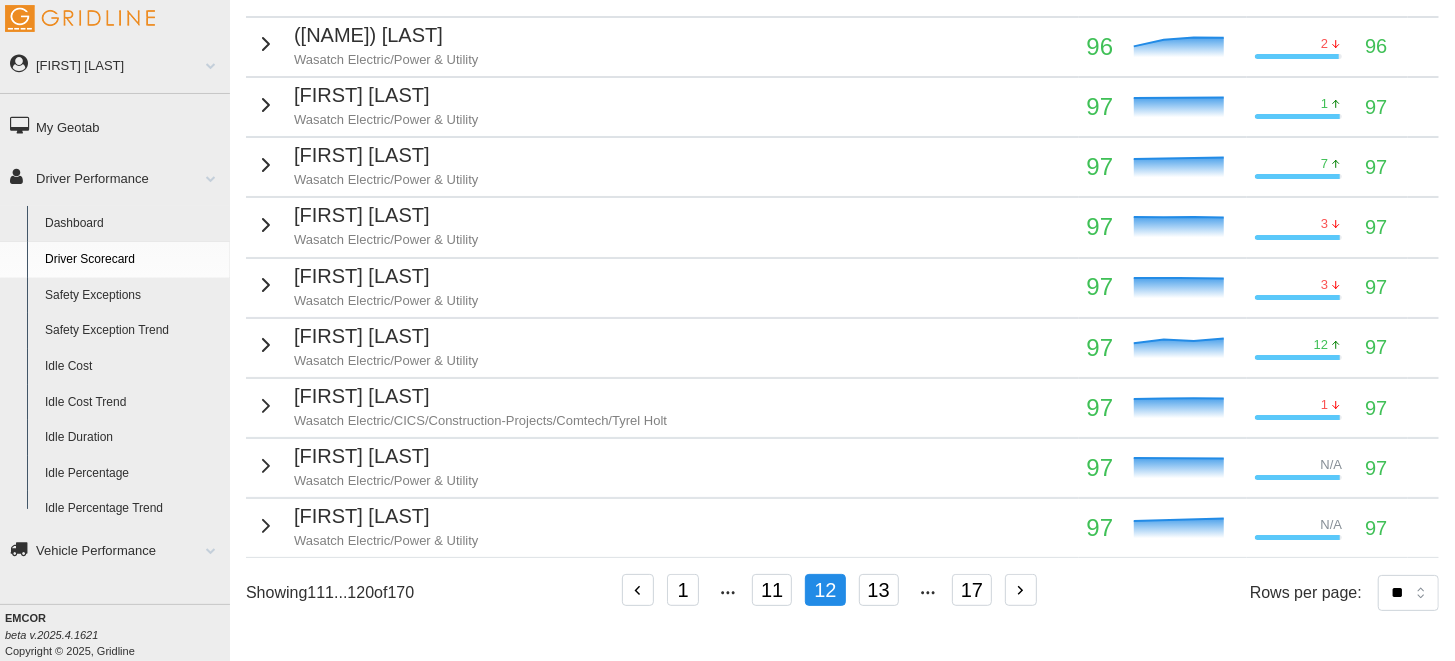 click on "1" at bounding box center (683, 590) 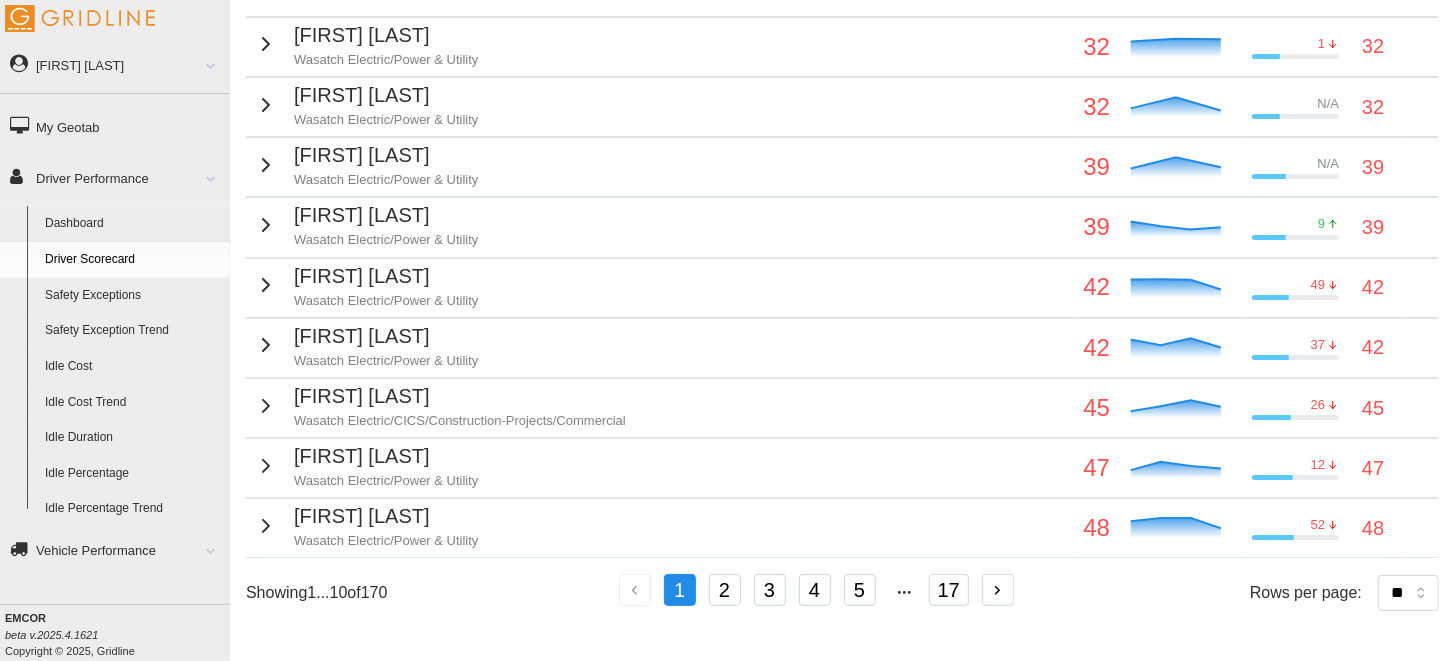 click on "2" at bounding box center [725, 590] 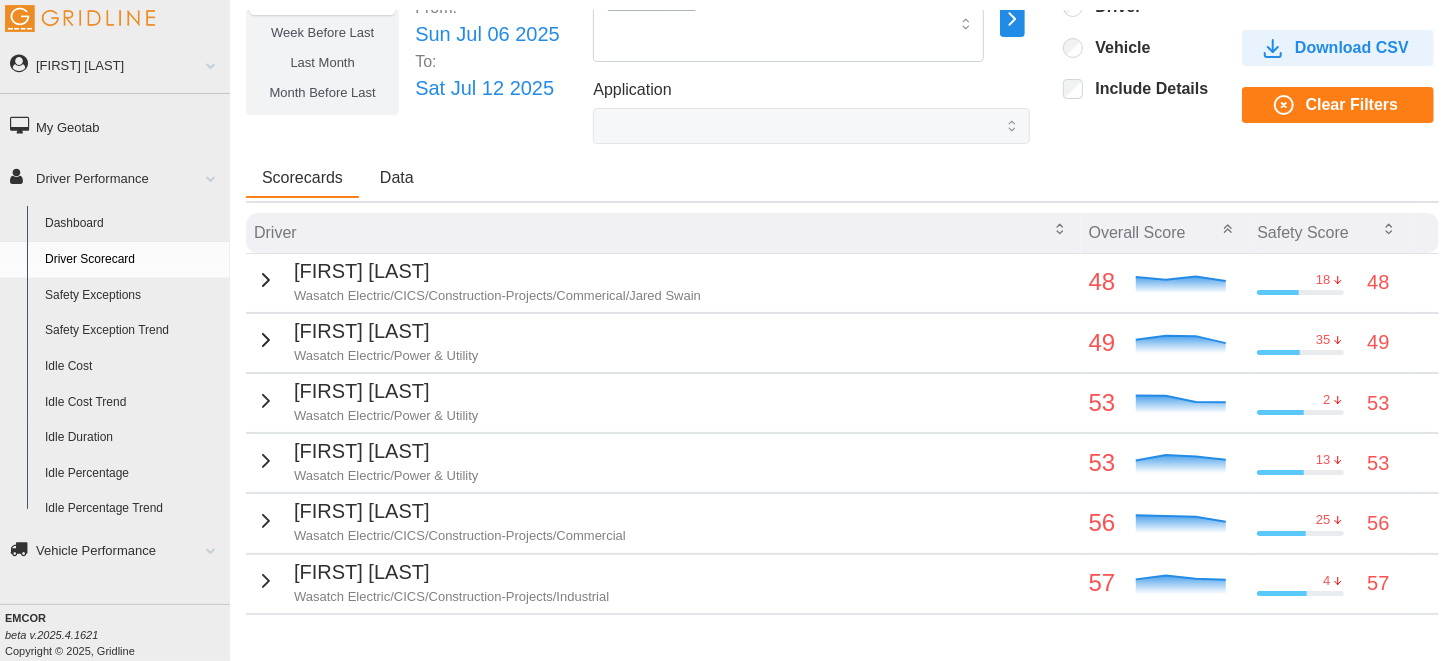 scroll, scrollTop: 99, scrollLeft: 0, axis: vertical 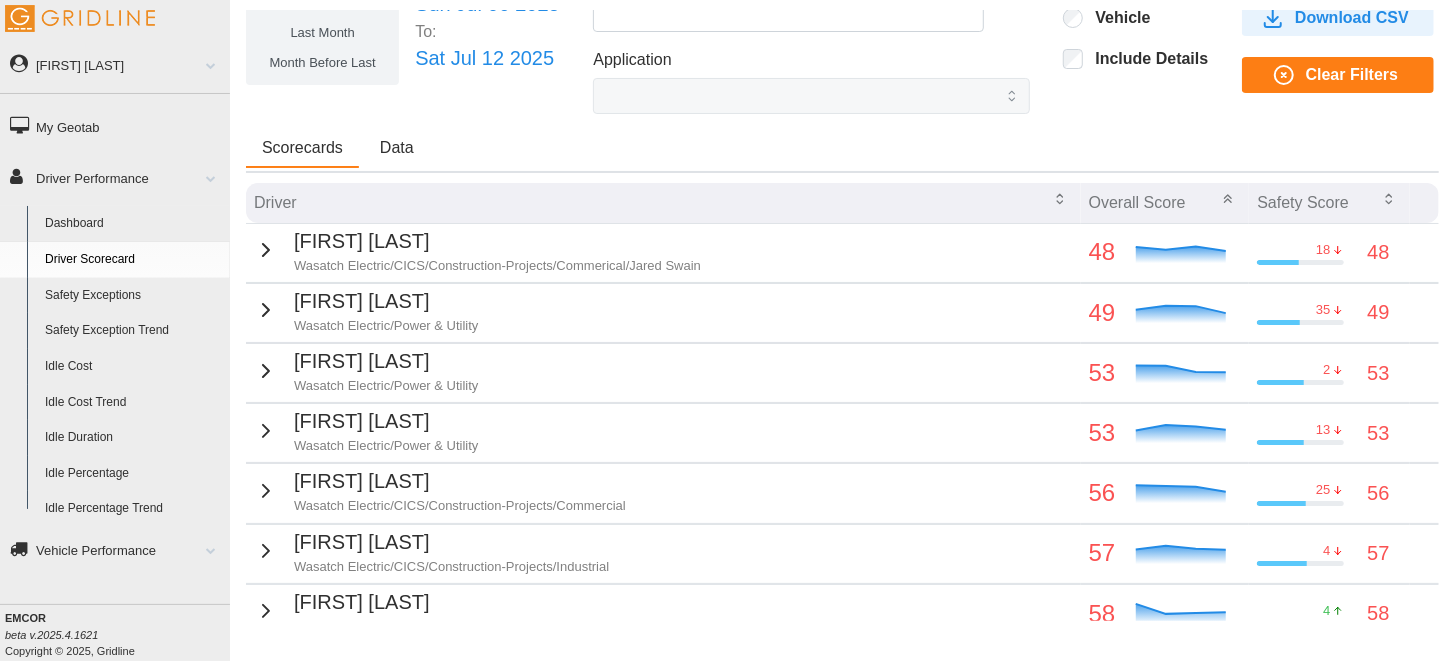 click 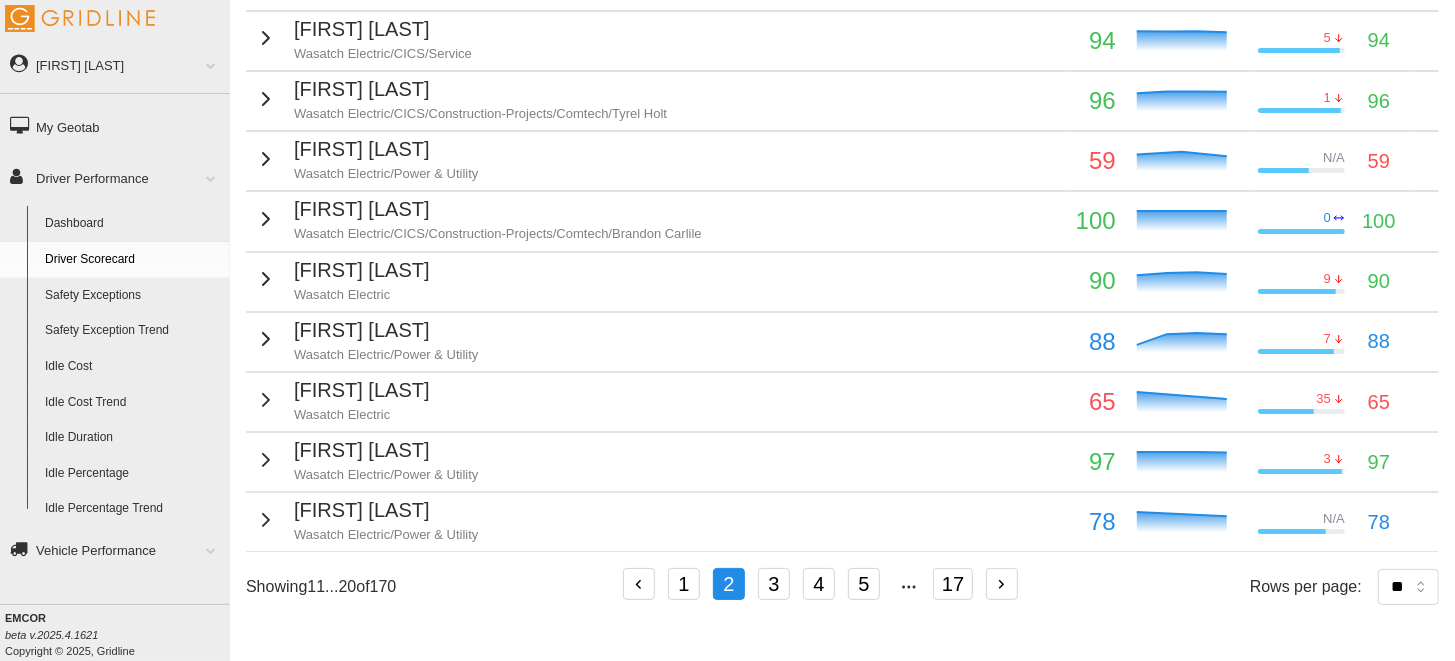 scroll, scrollTop: 365, scrollLeft: 0, axis: vertical 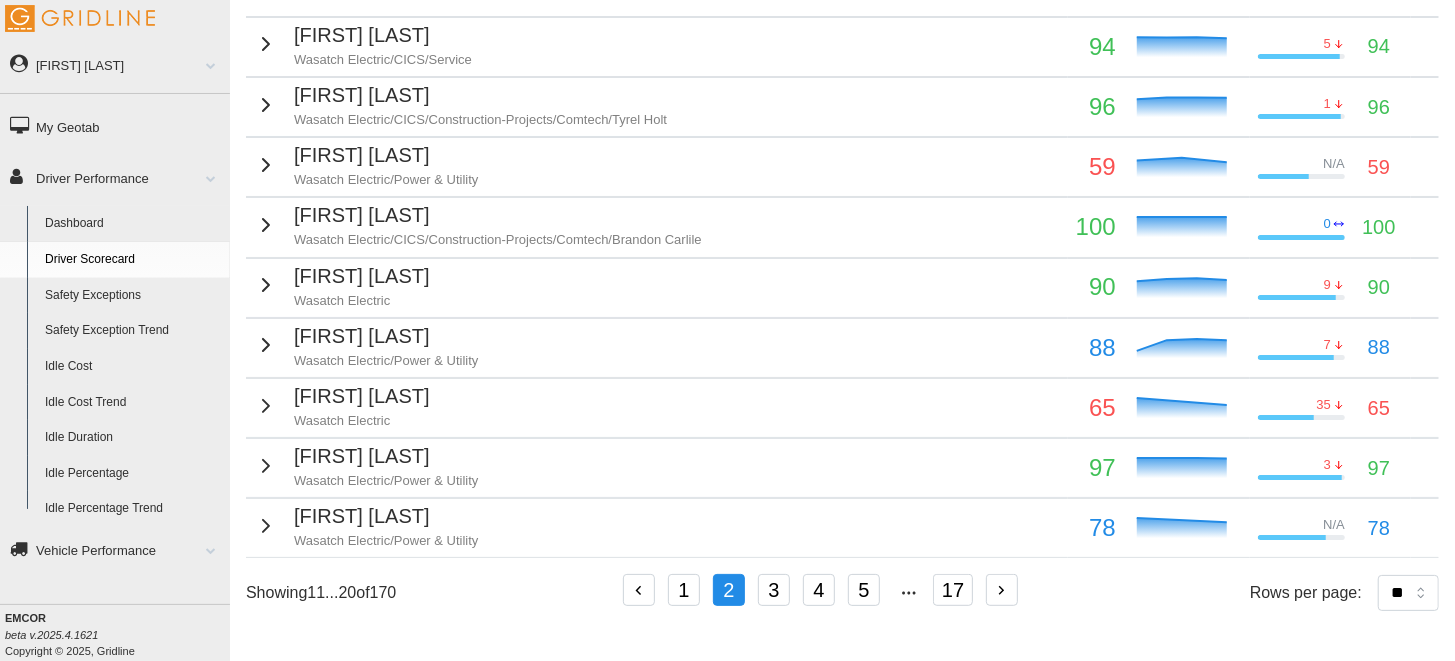 click on "3" at bounding box center (774, 590) 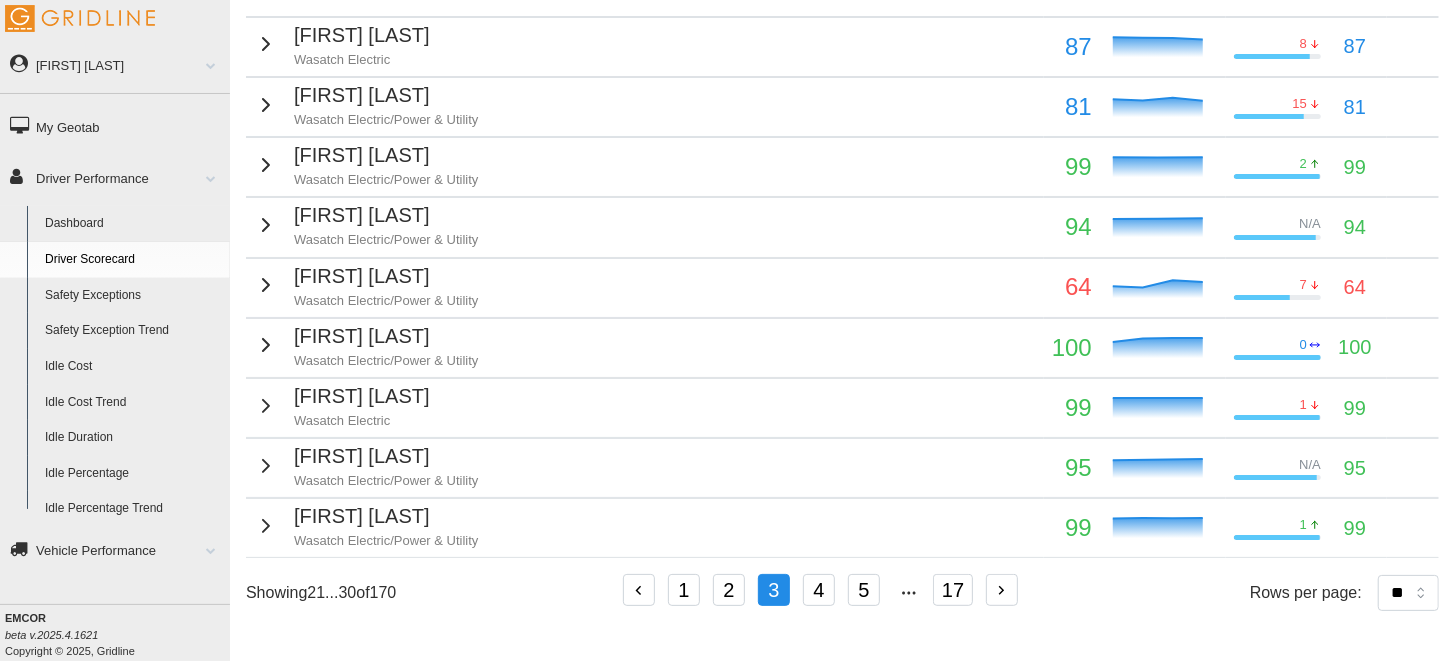 click on "3" at bounding box center [774, 590] 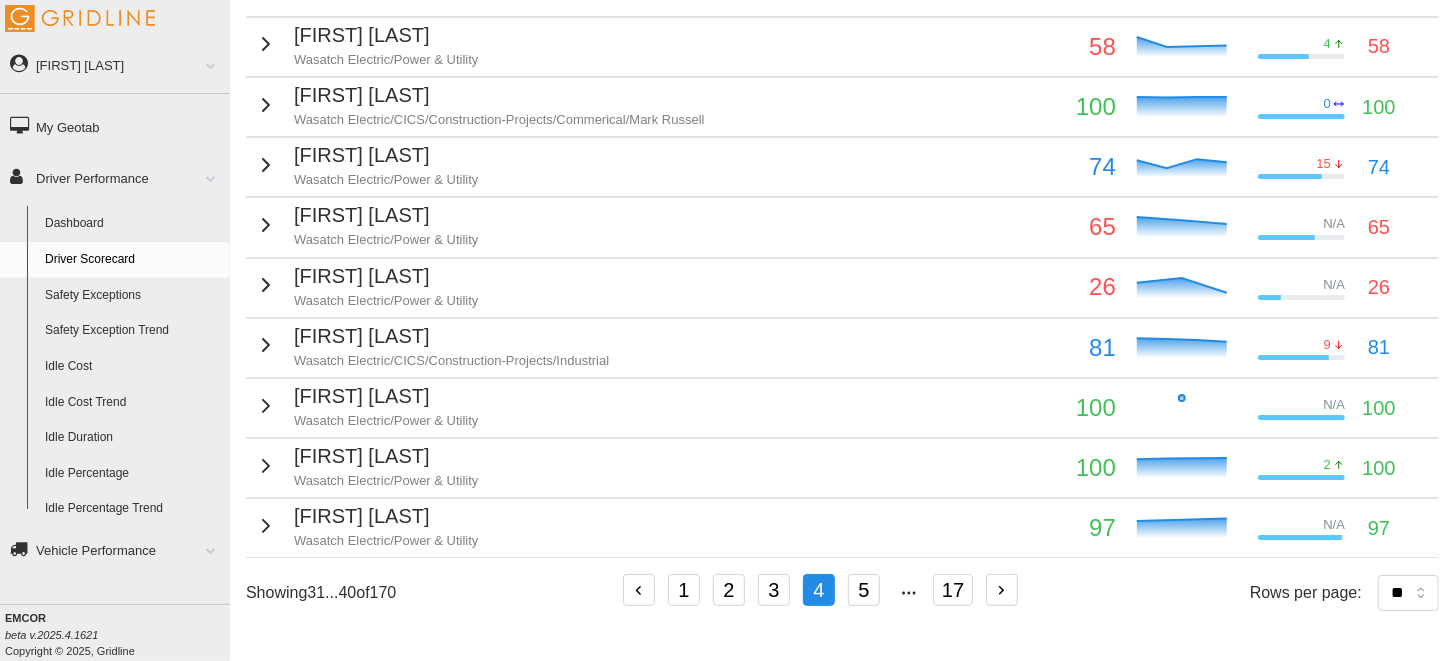 click on "5" at bounding box center [864, 590] 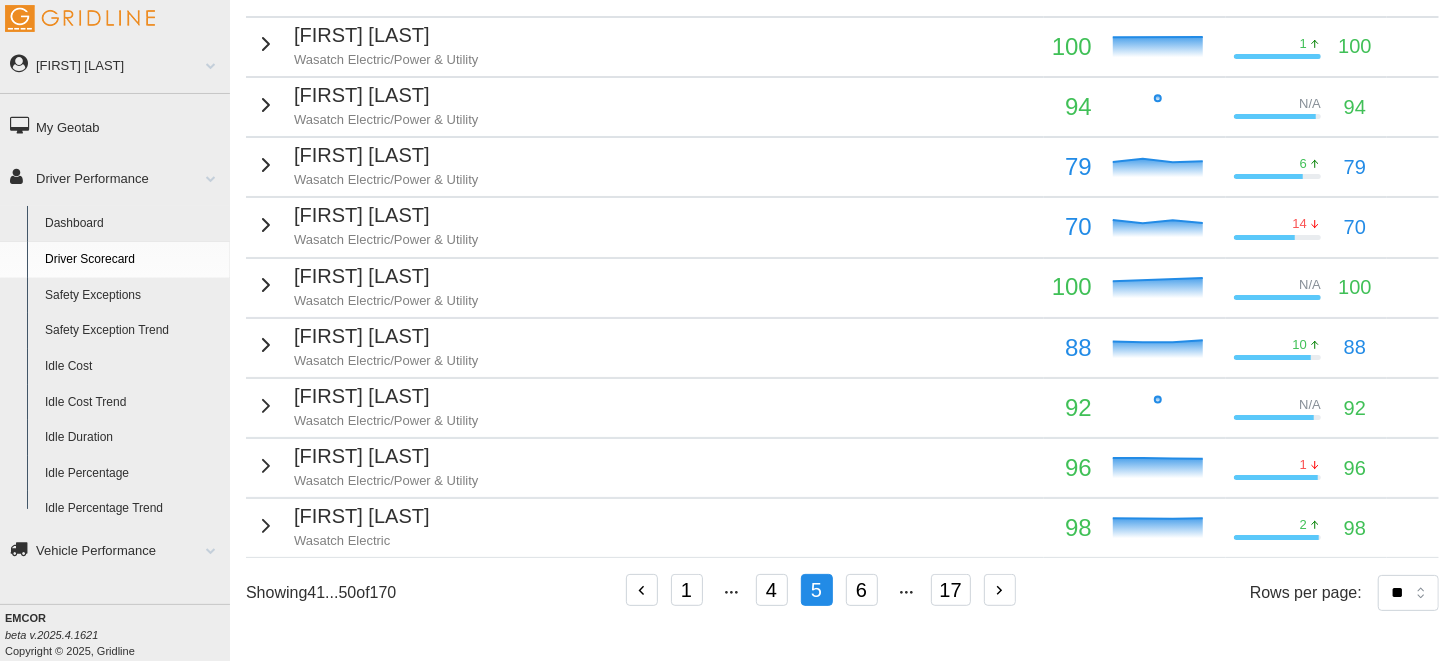 click on "6" at bounding box center (862, 590) 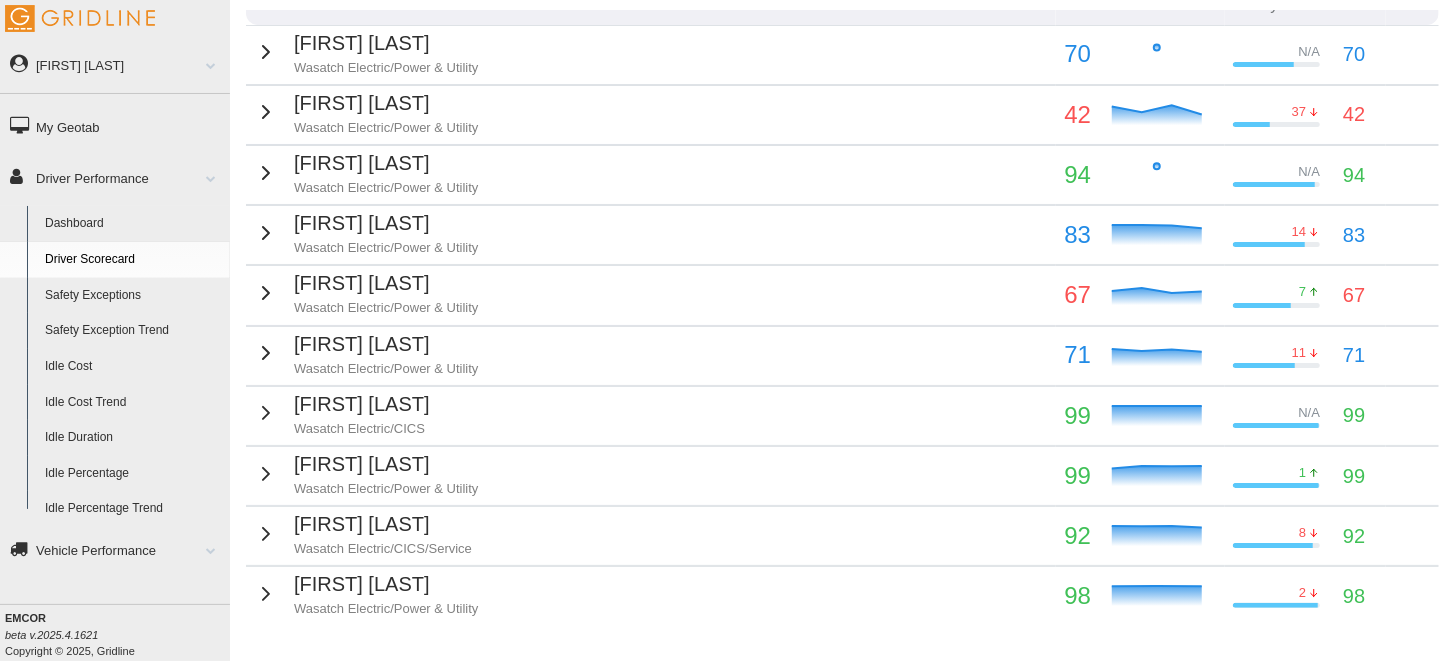 scroll, scrollTop: 265, scrollLeft: 0, axis: vertical 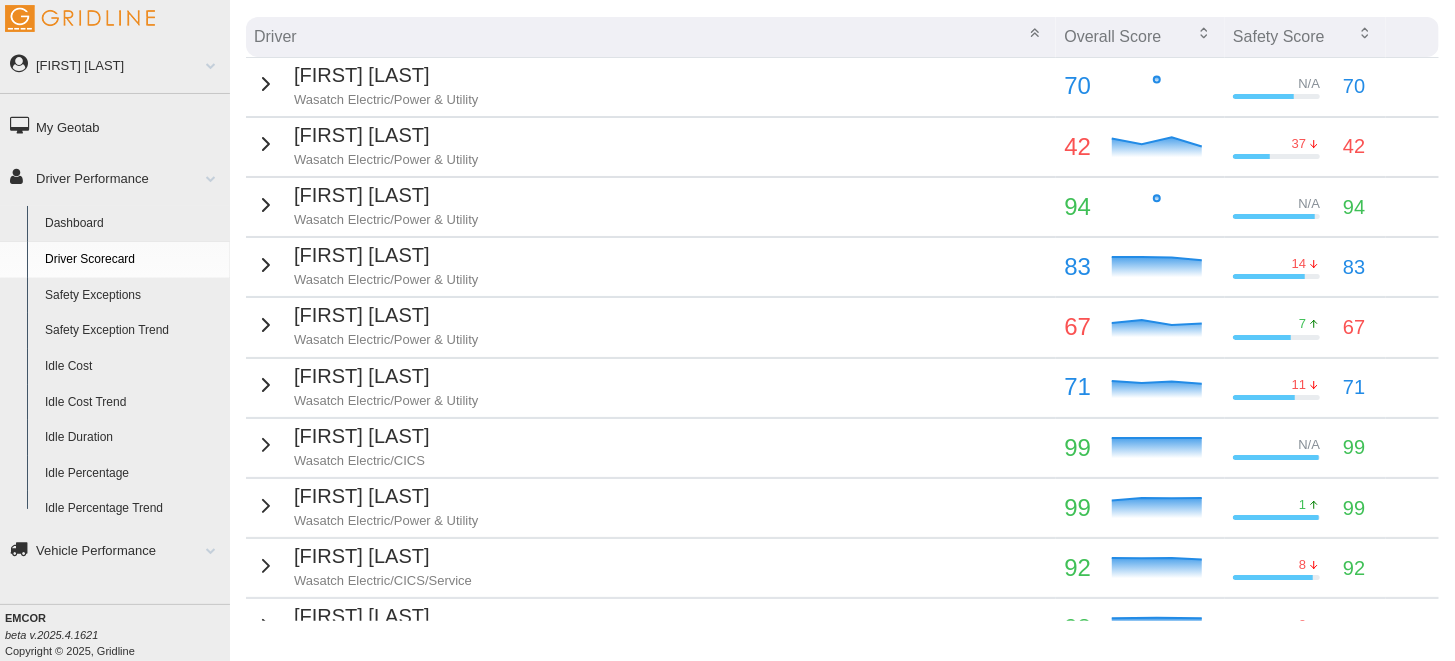 click on "Diana Limon" at bounding box center [386, 255] 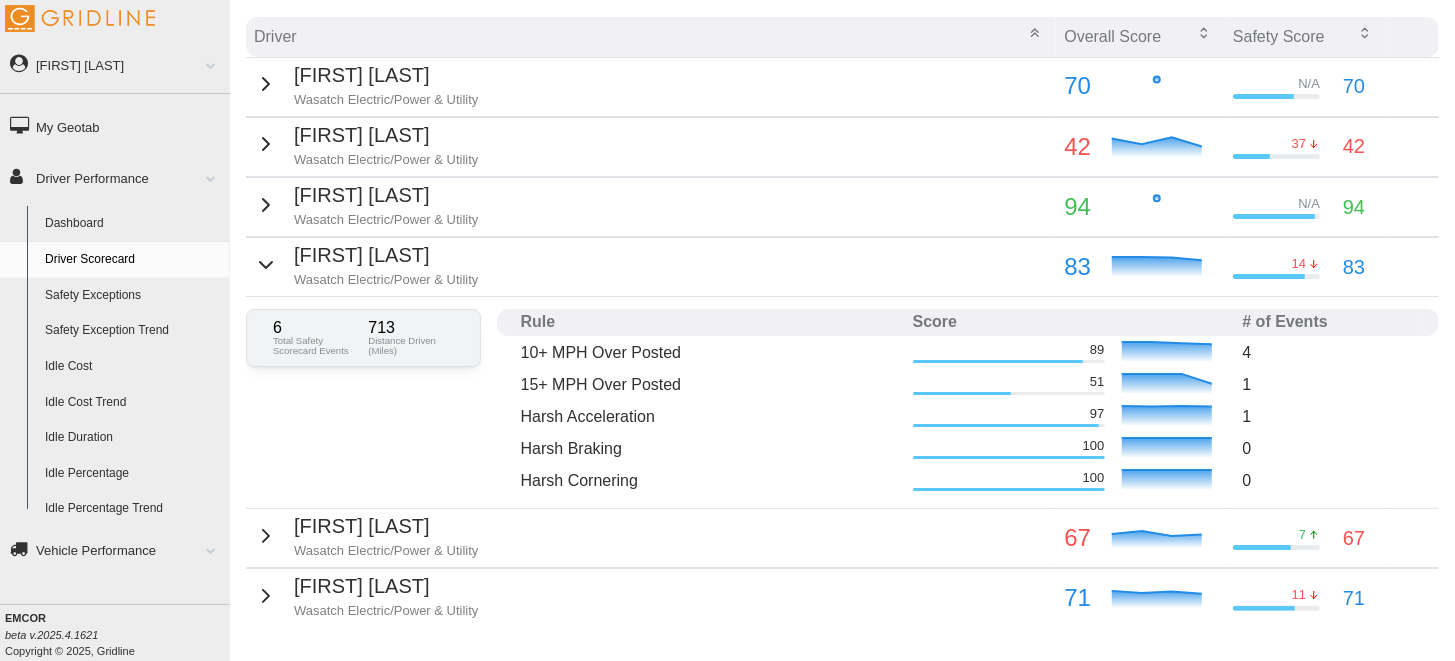 click 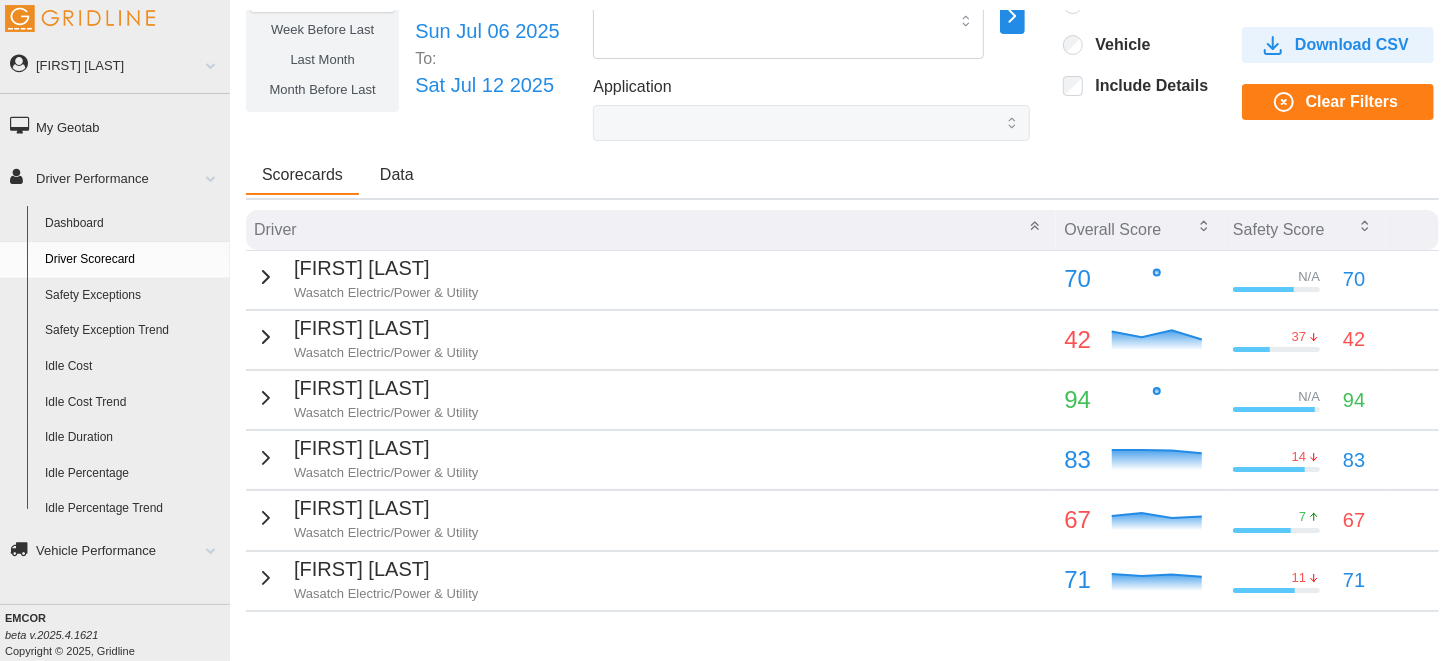 scroll, scrollTop: 0, scrollLeft: 0, axis: both 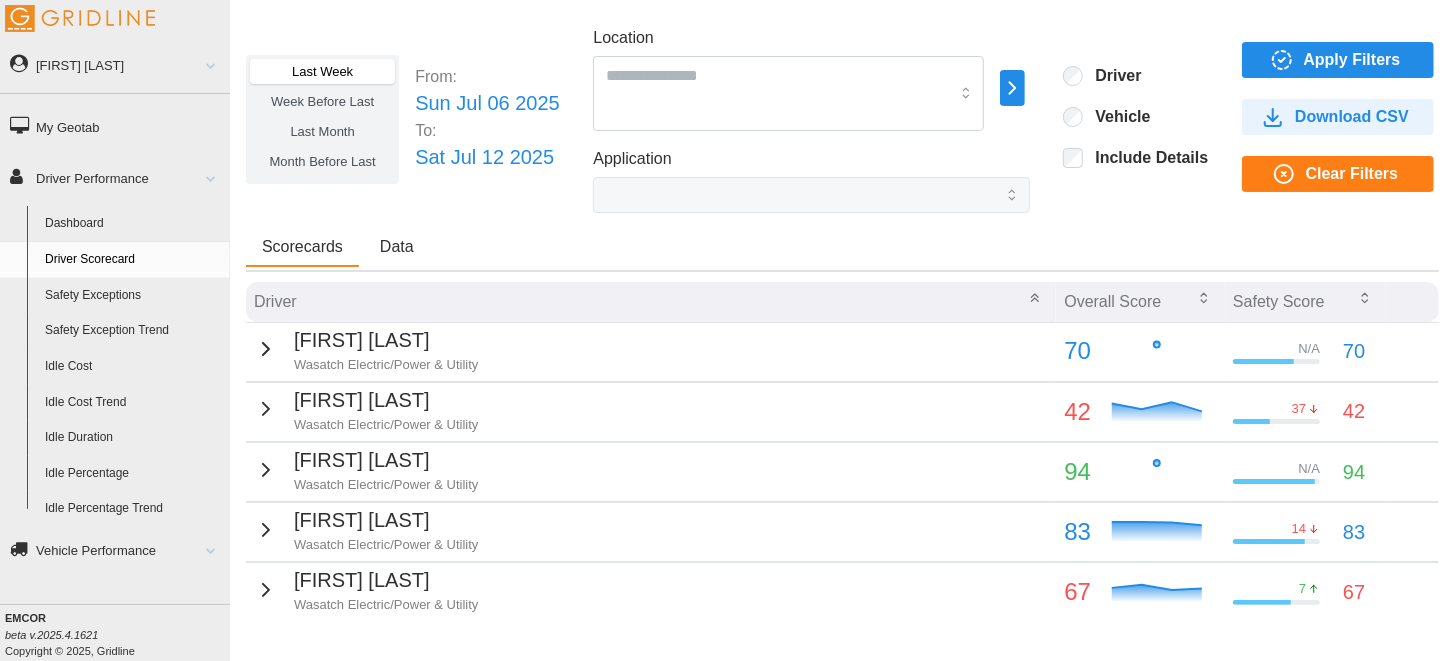 click 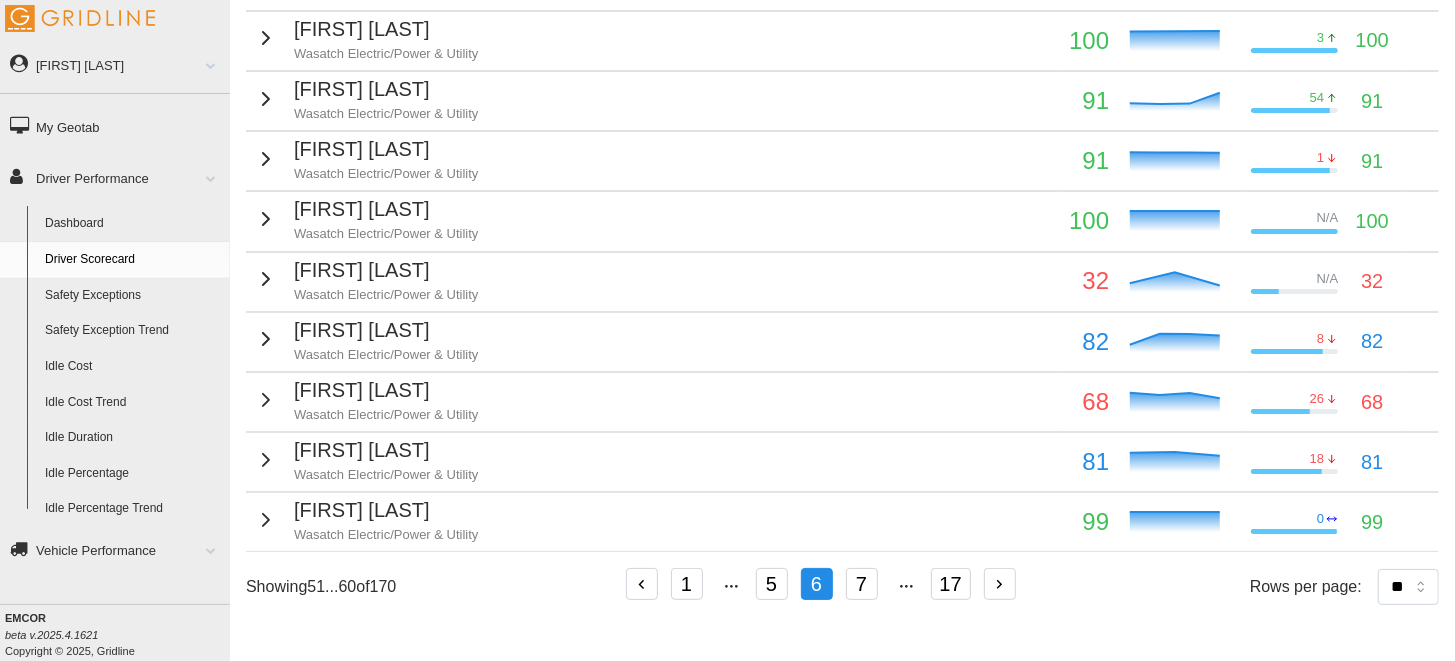 scroll, scrollTop: 181, scrollLeft: 0, axis: vertical 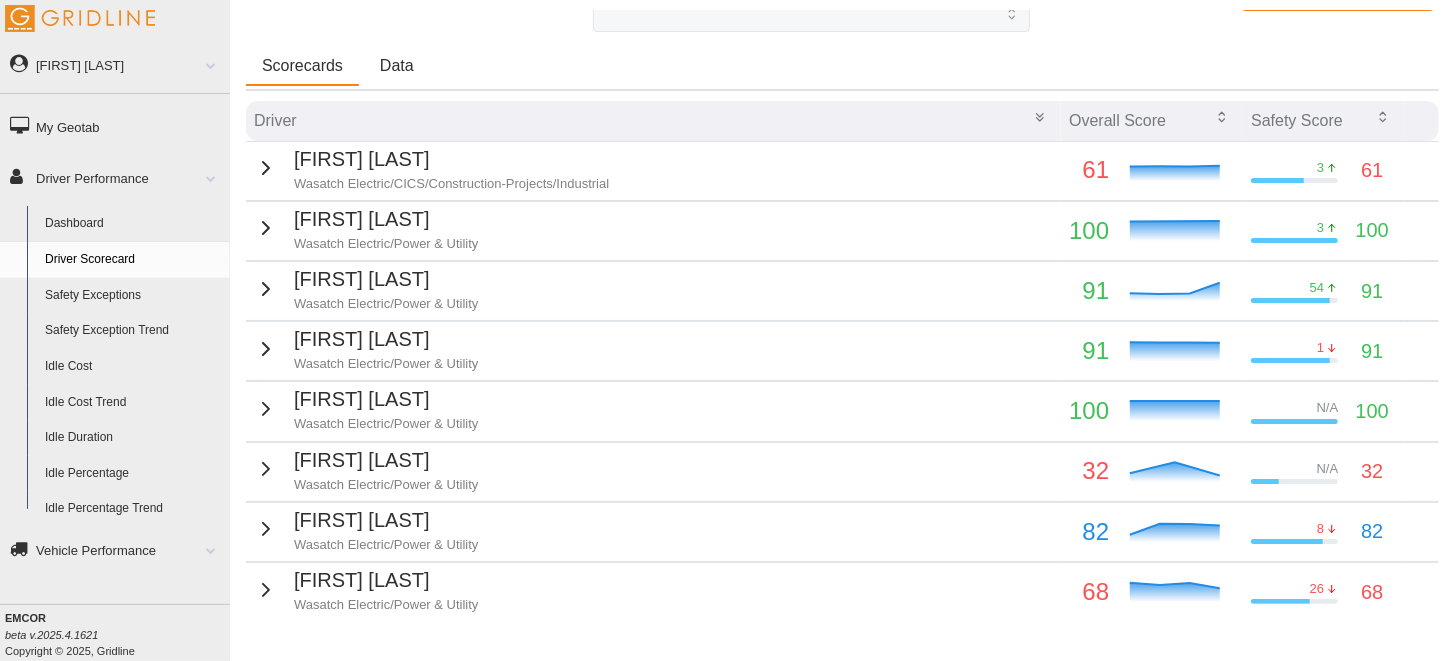 click on "Overall Score" at bounding box center (1152, 121) 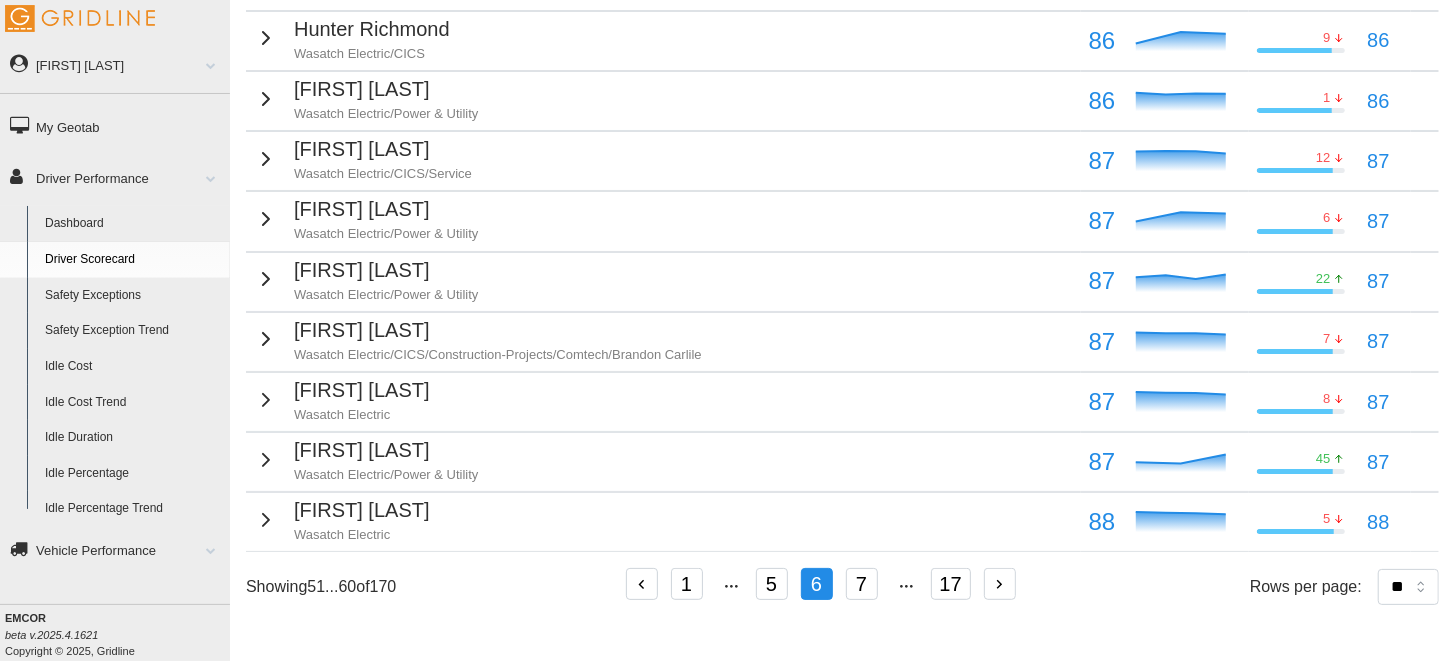 scroll, scrollTop: 365, scrollLeft: 0, axis: vertical 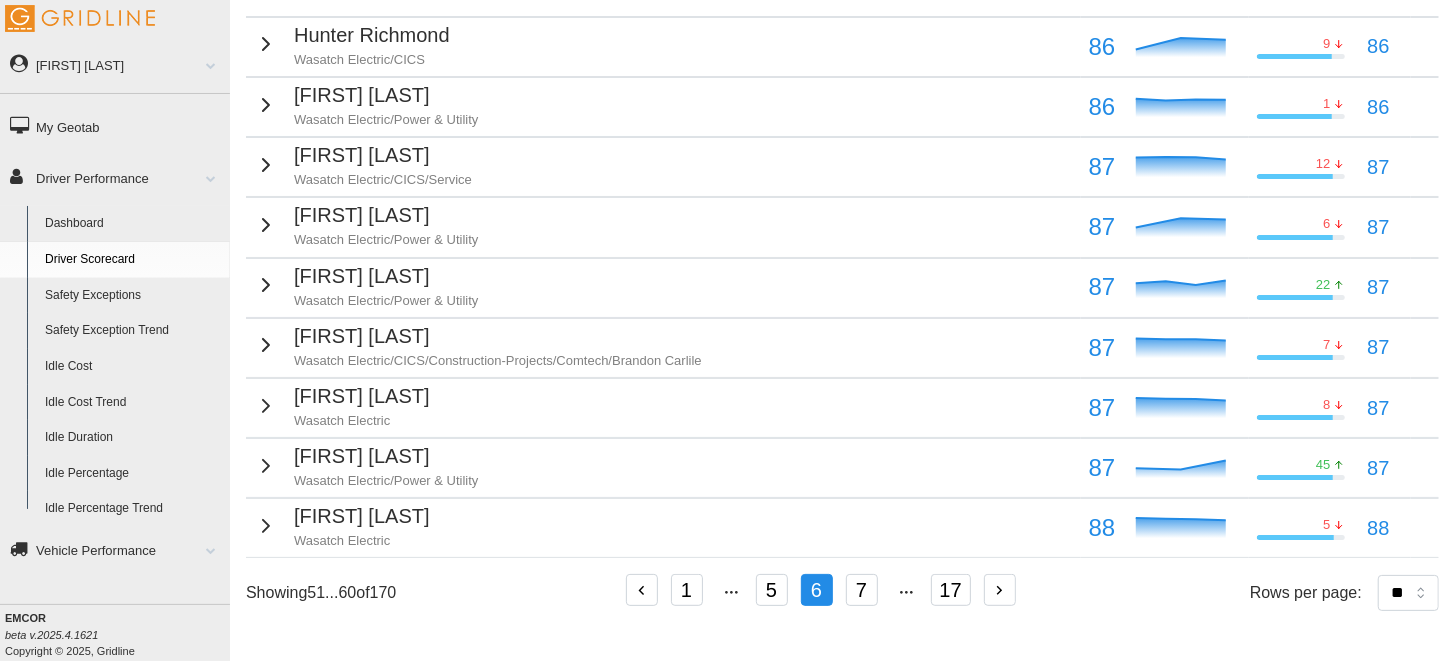 click on "1" at bounding box center (687, 590) 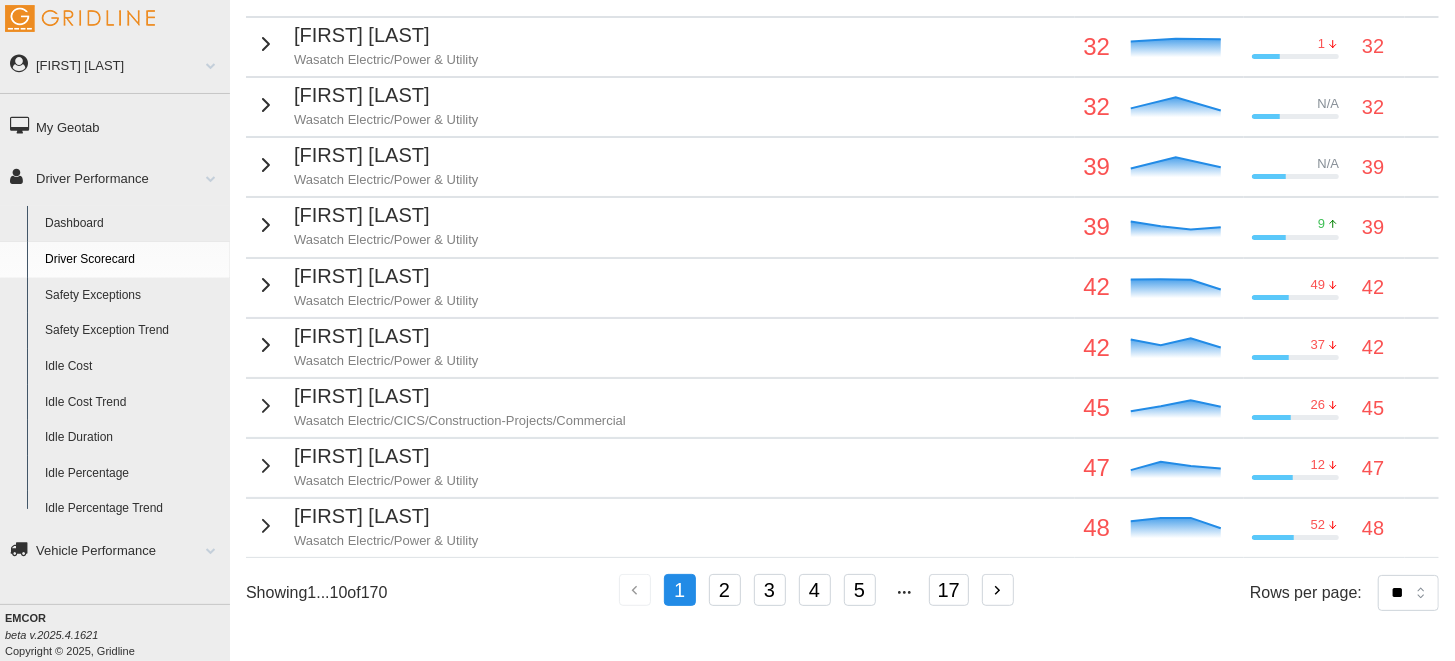 scroll, scrollTop: 65, scrollLeft: 0, axis: vertical 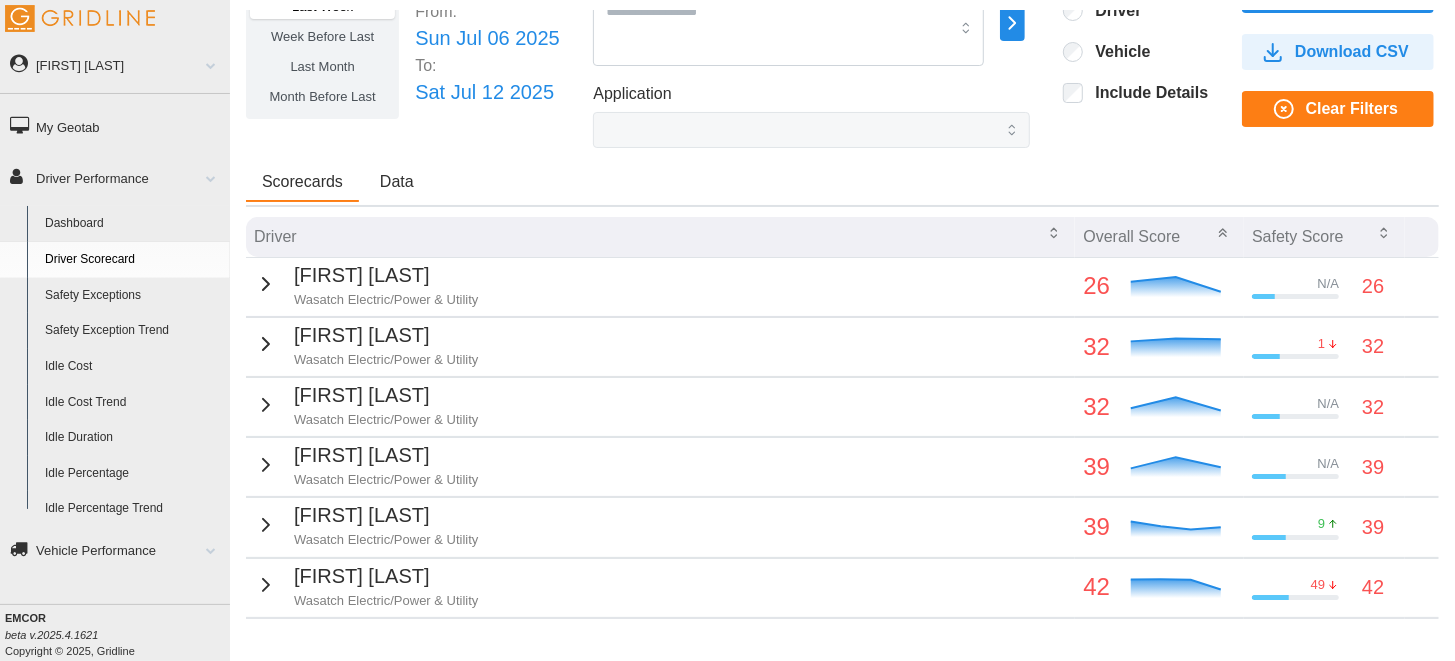 click on "Data" at bounding box center [397, 182] 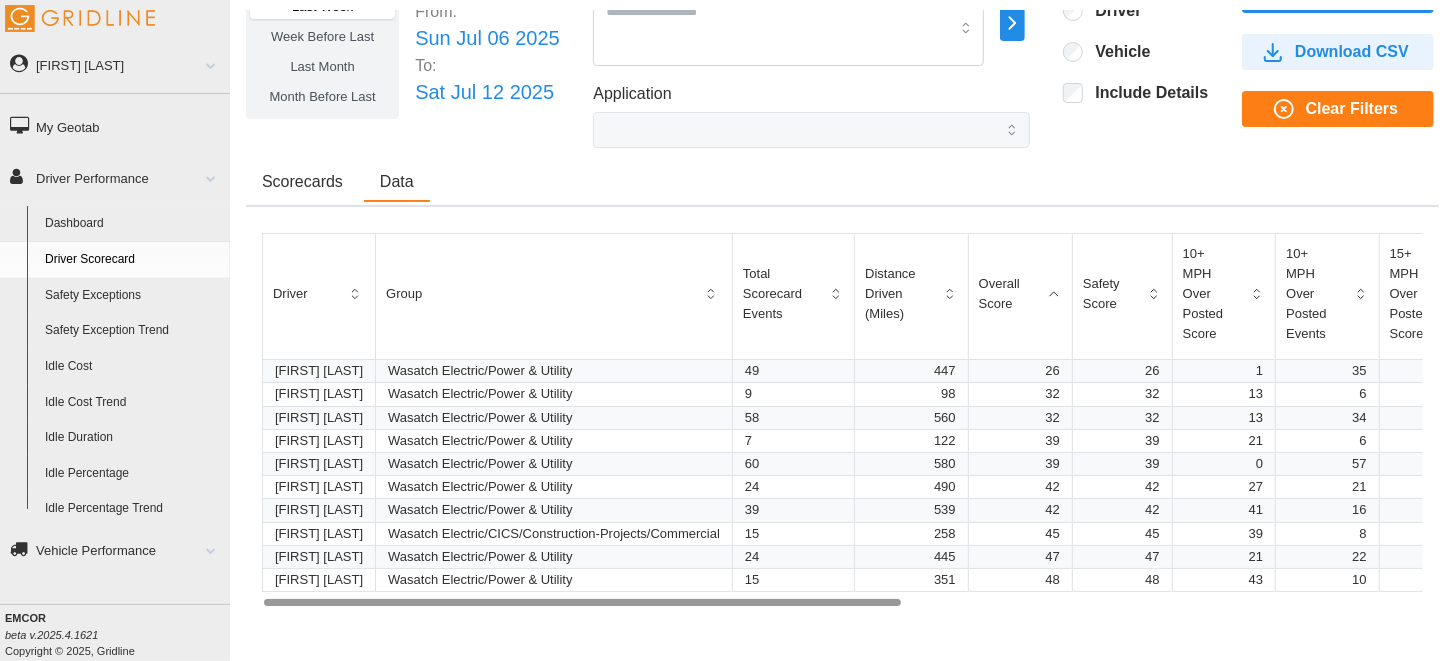 click 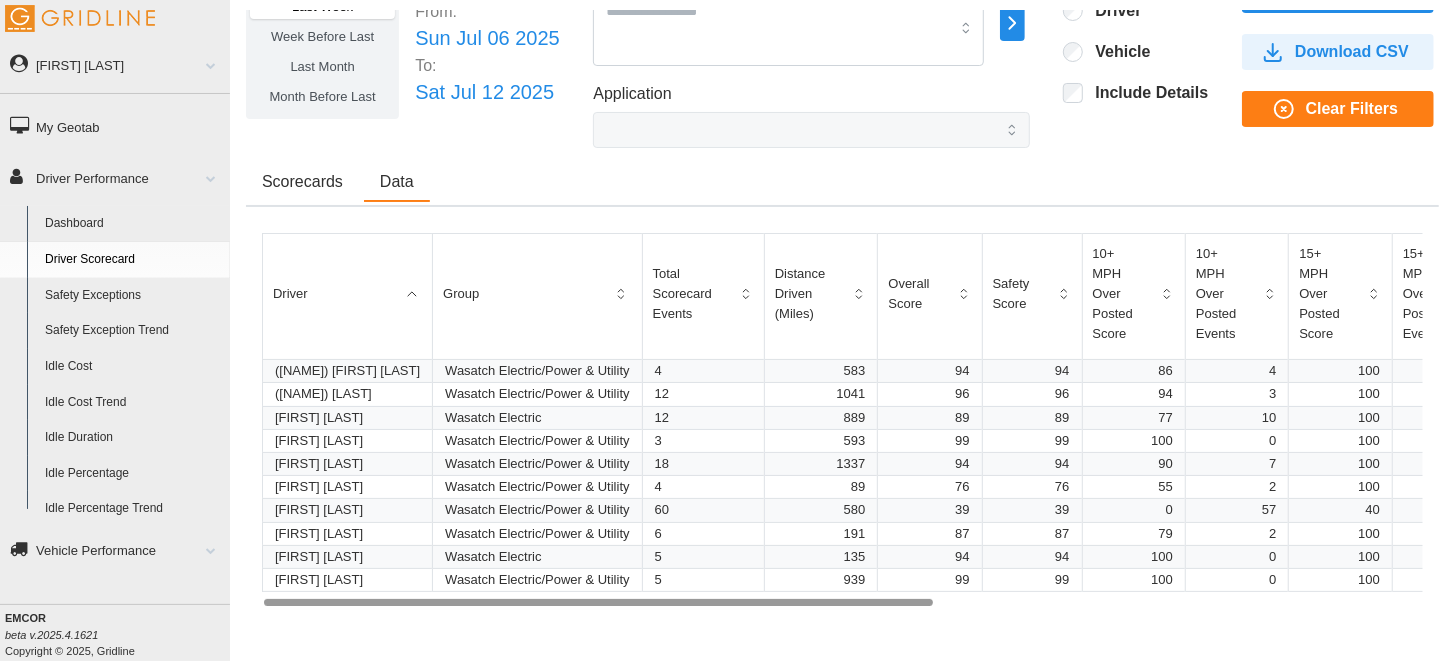 click 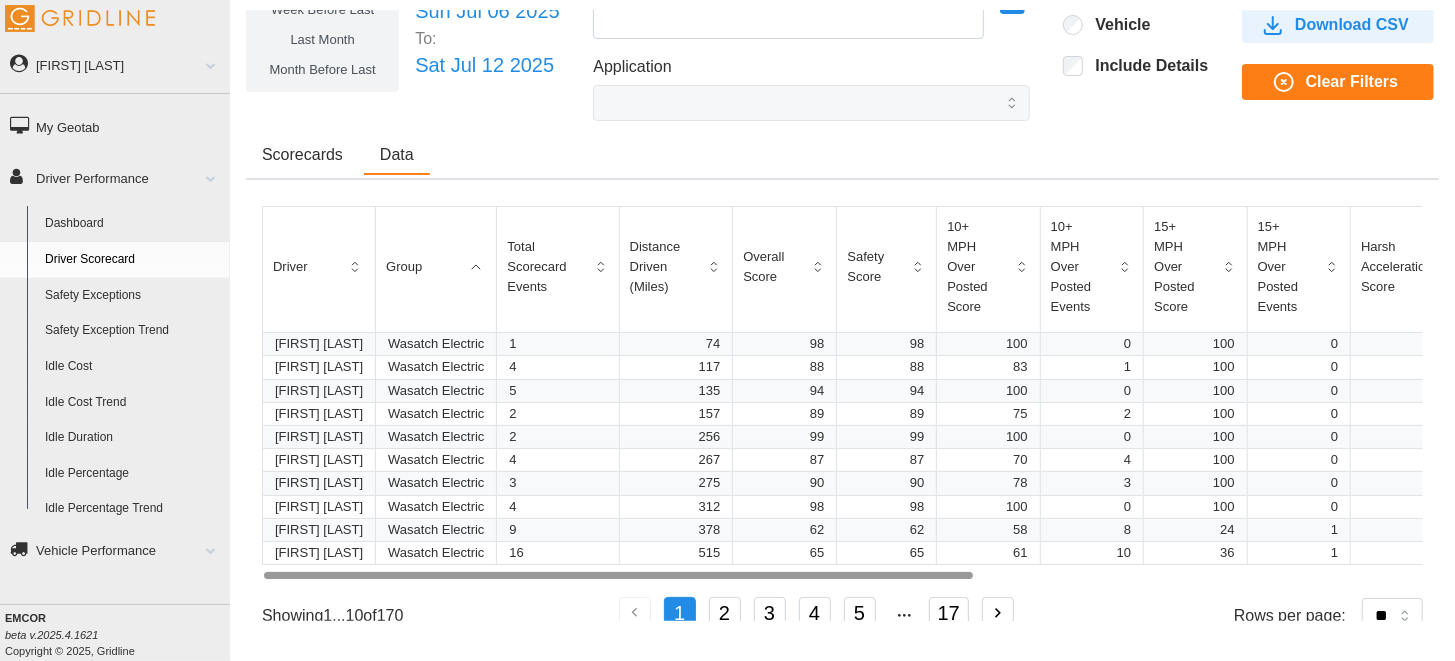 scroll, scrollTop: 117, scrollLeft: 0, axis: vertical 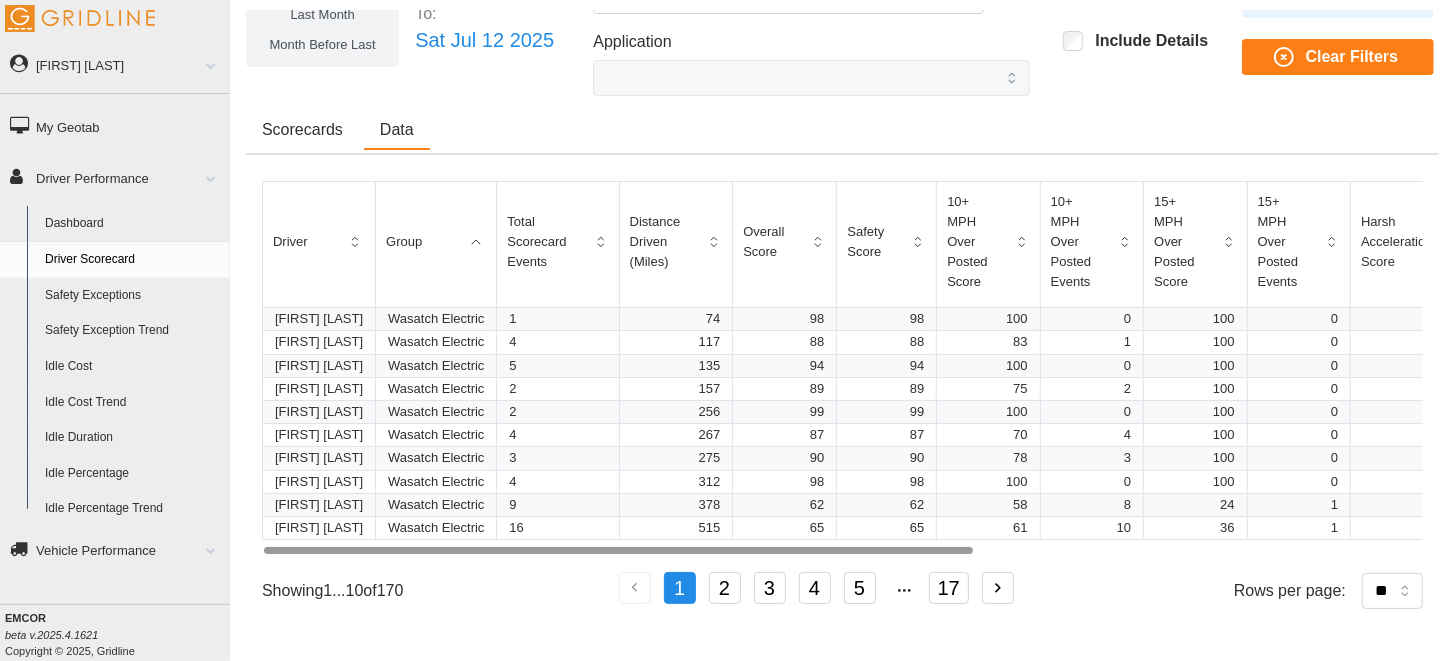 click 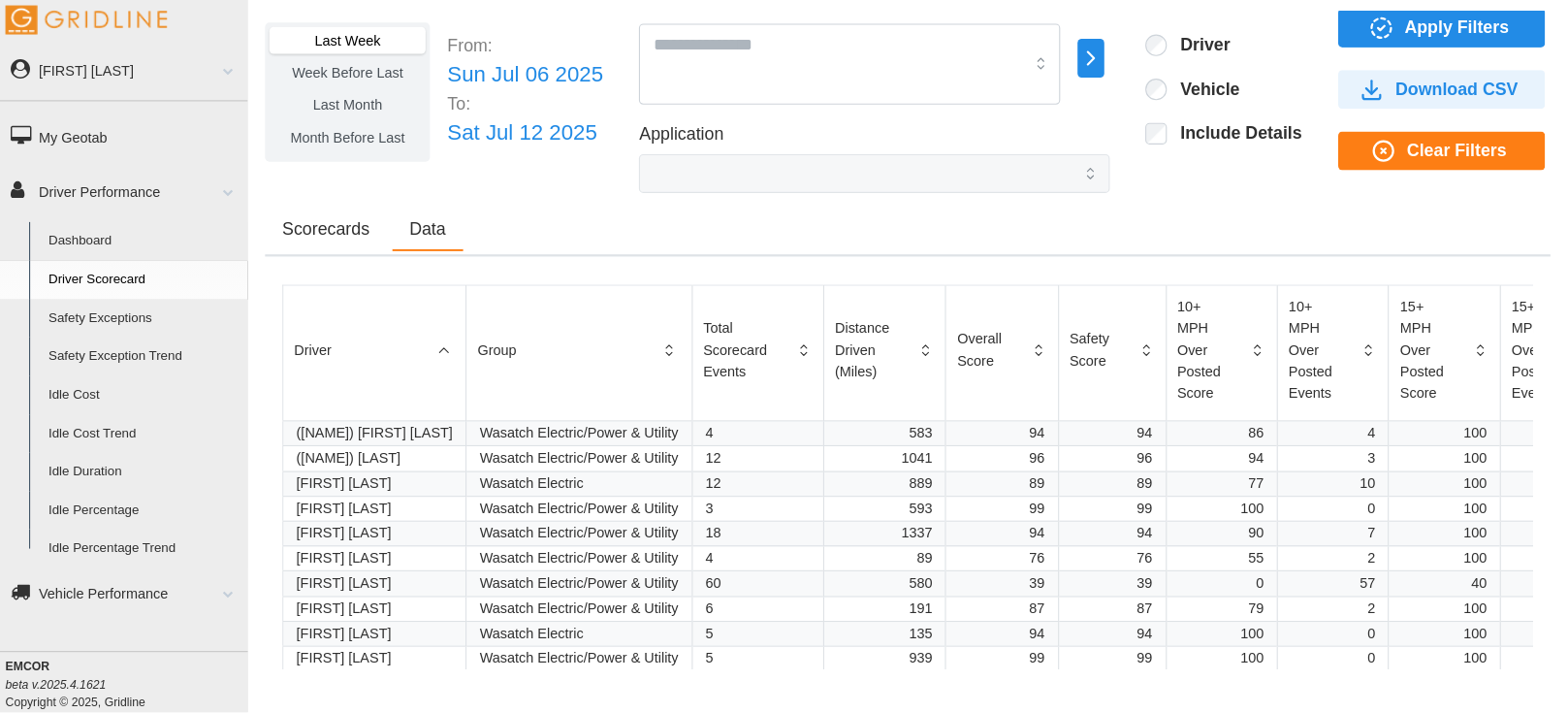 scroll, scrollTop: 0, scrollLeft: 0, axis: both 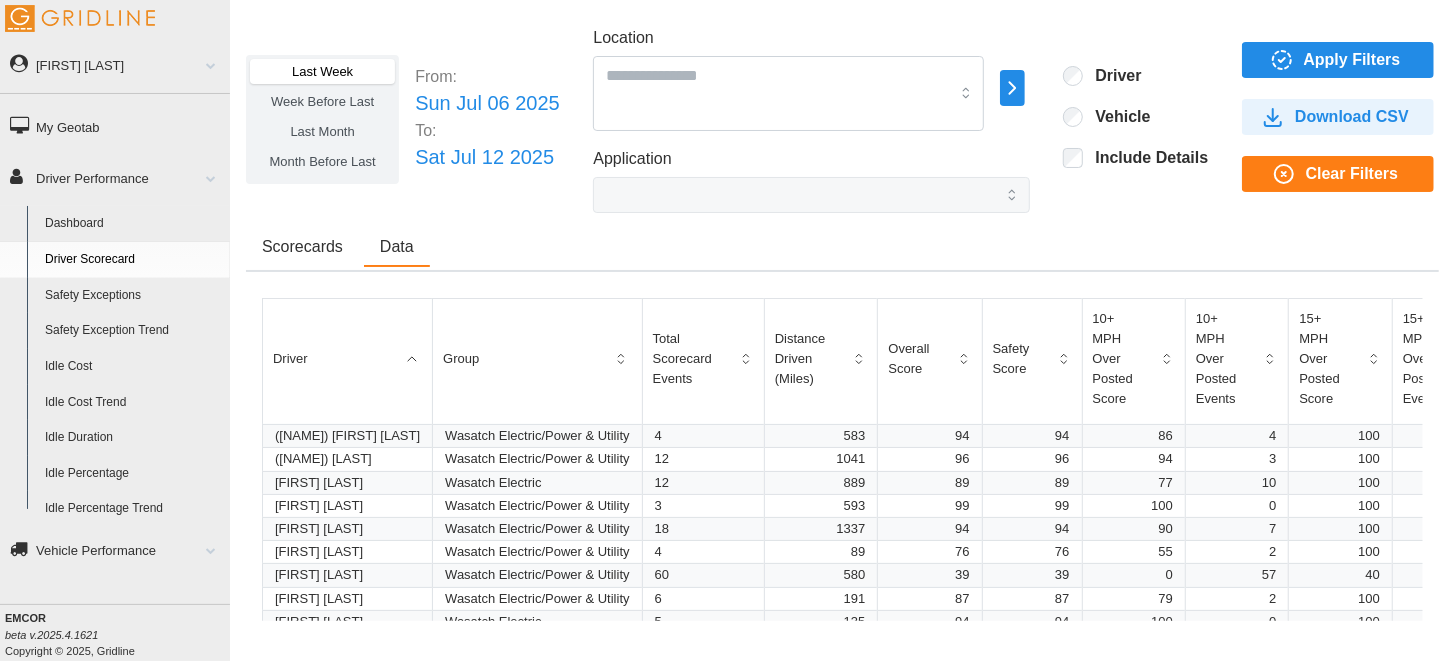 type 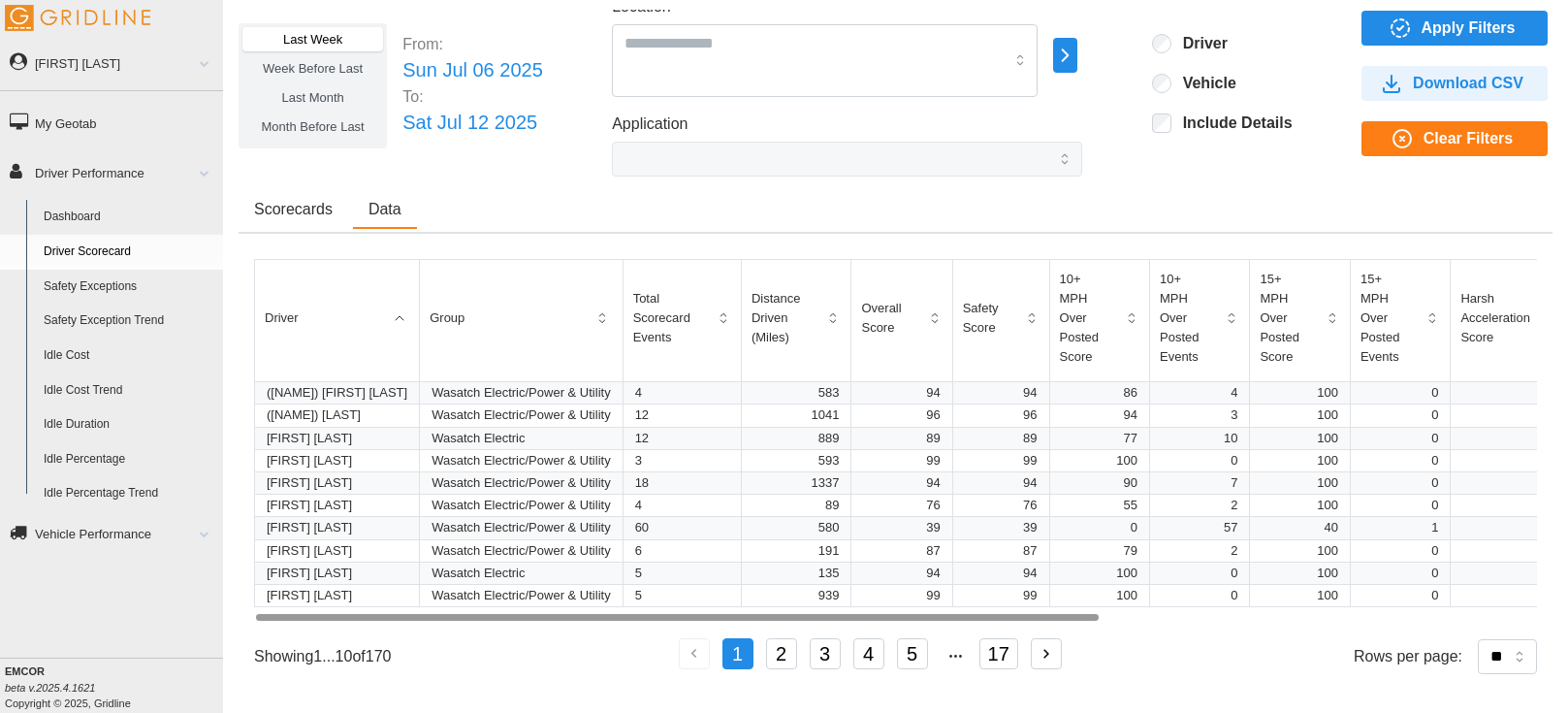 scroll, scrollTop: 43, scrollLeft: 0, axis: vertical 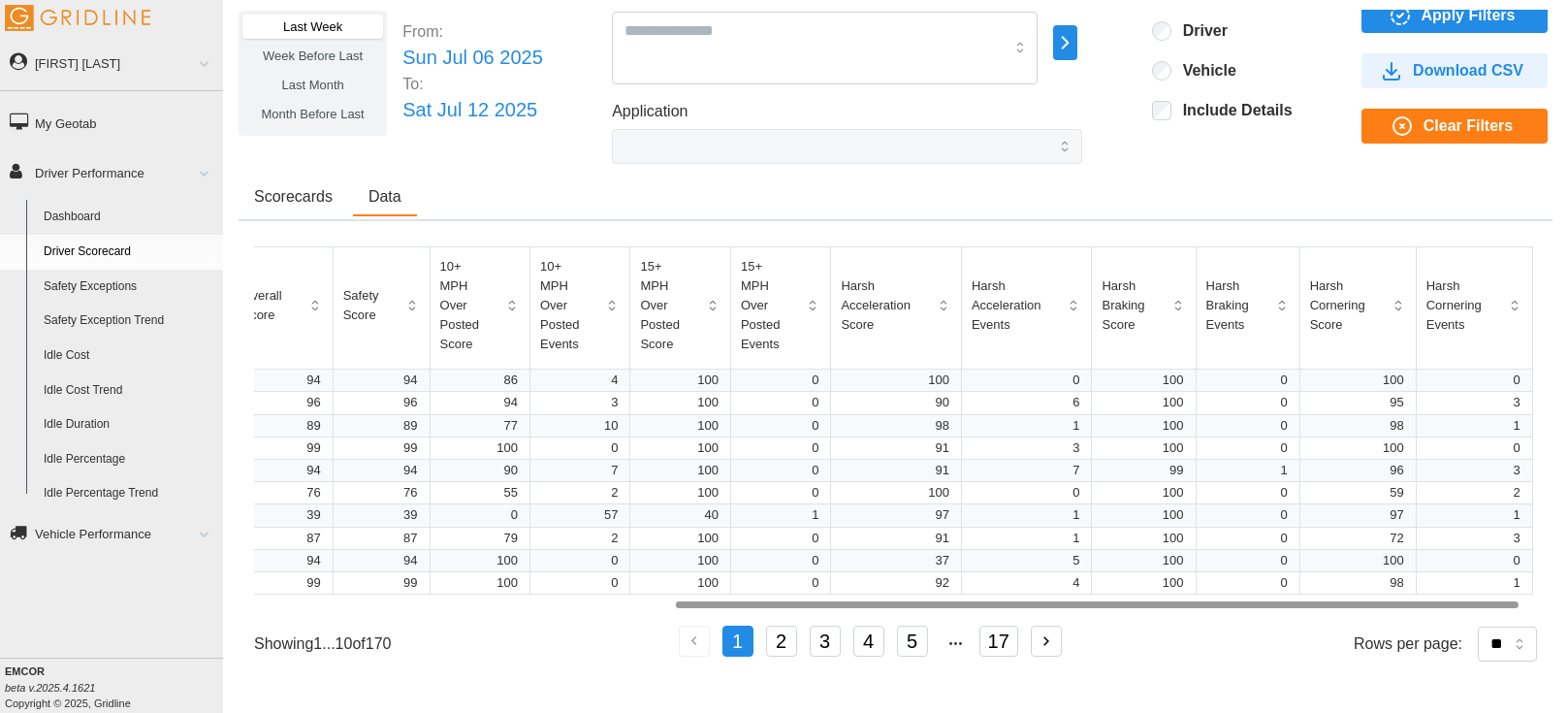 click at bounding box center [1097, 604] 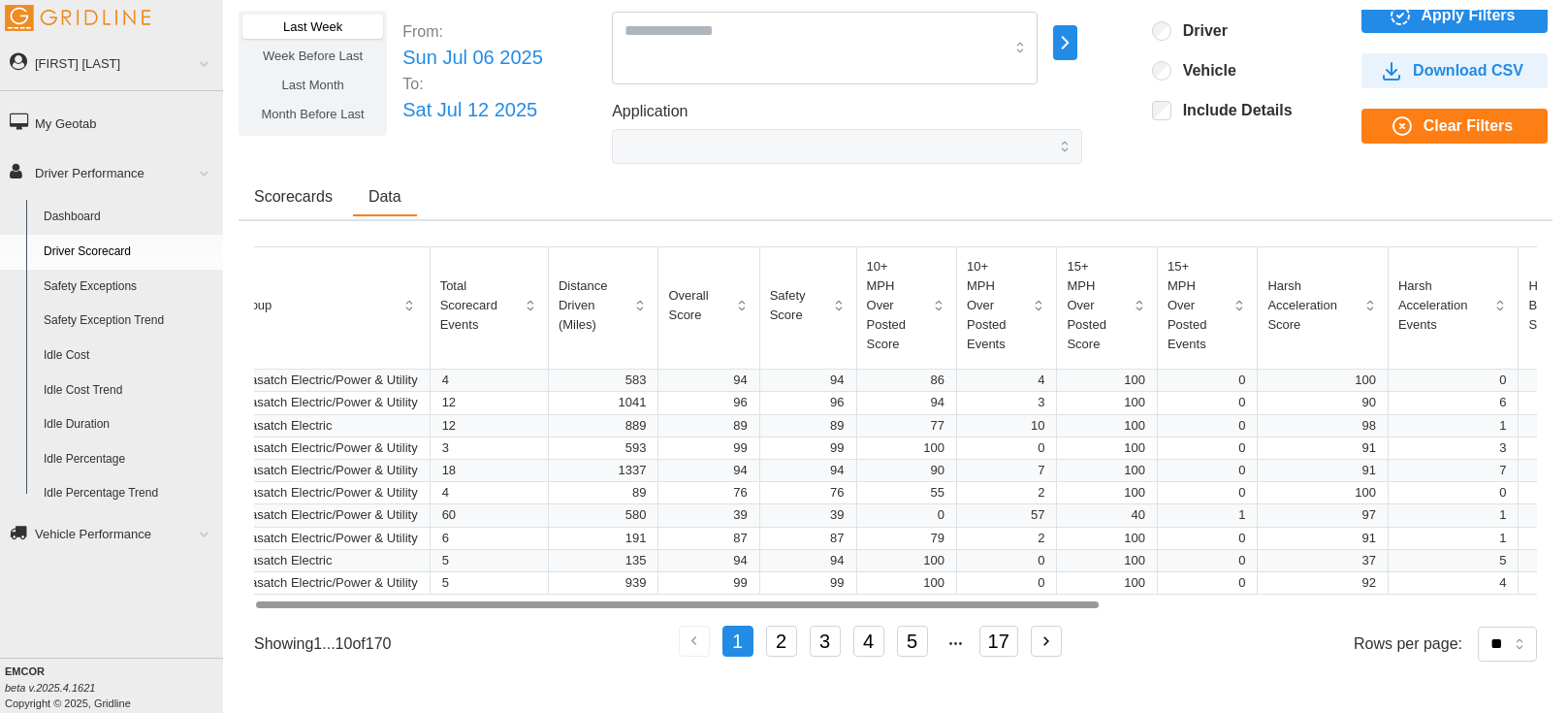 scroll, scrollTop: 0, scrollLeft: 0, axis: both 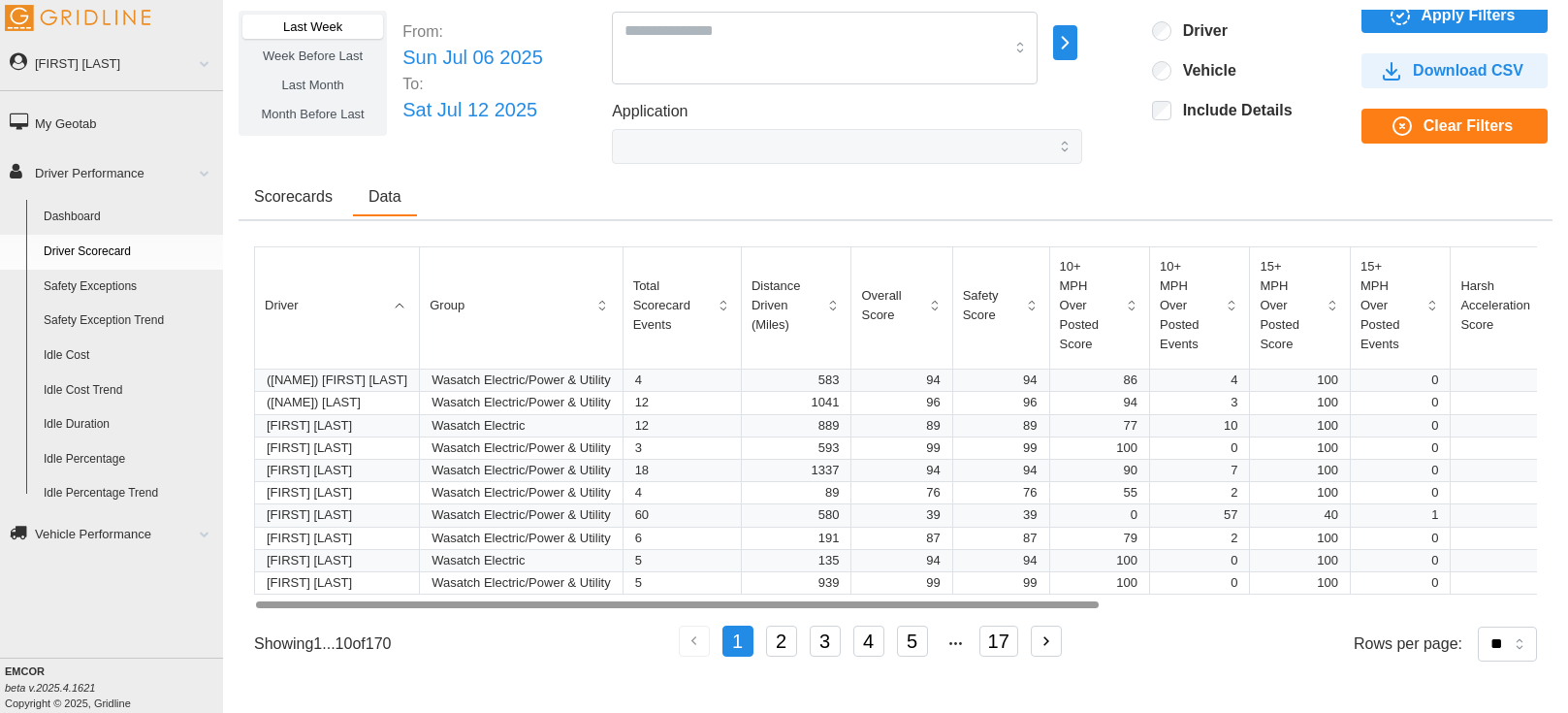 click at bounding box center [677, 604] 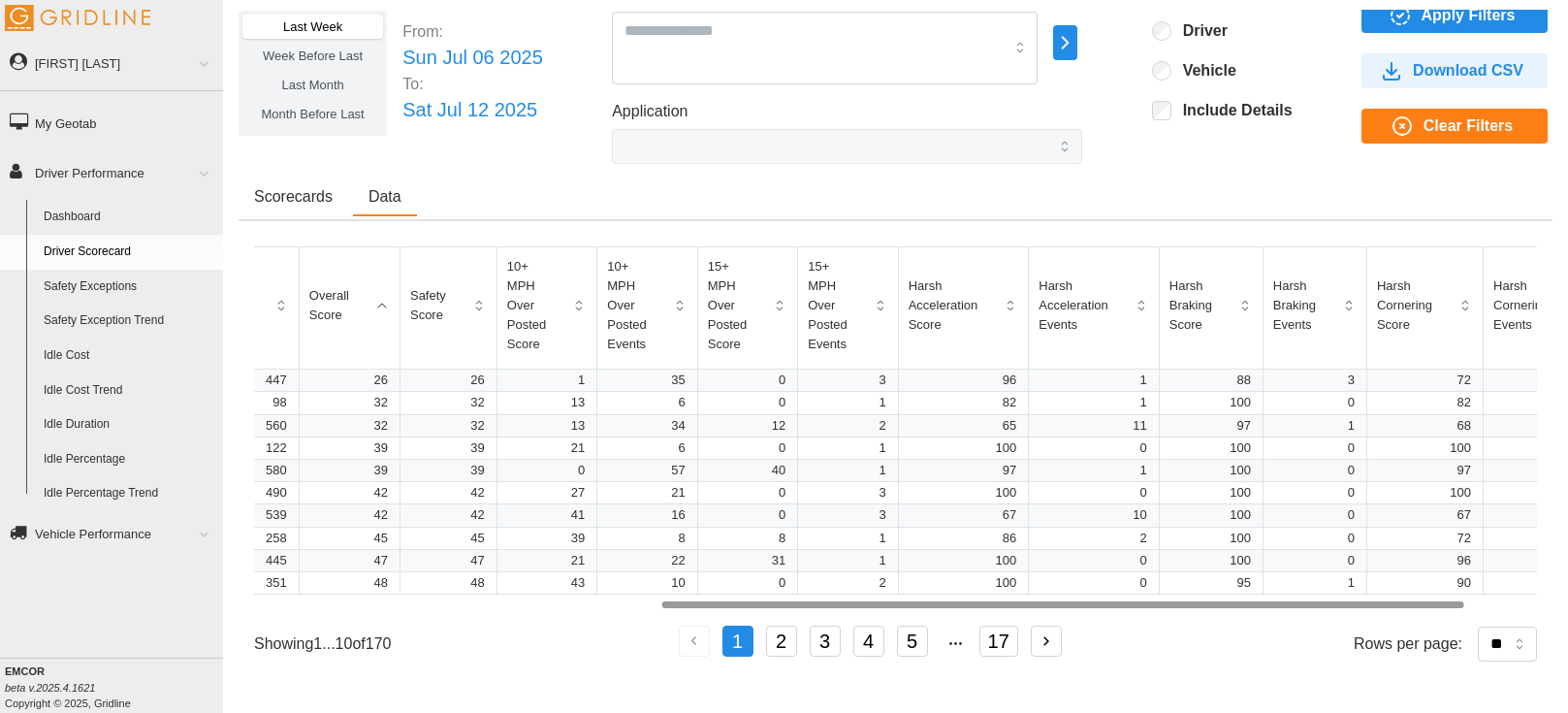 scroll, scrollTop: 0, scrollLeft: 728, axis: horizontal 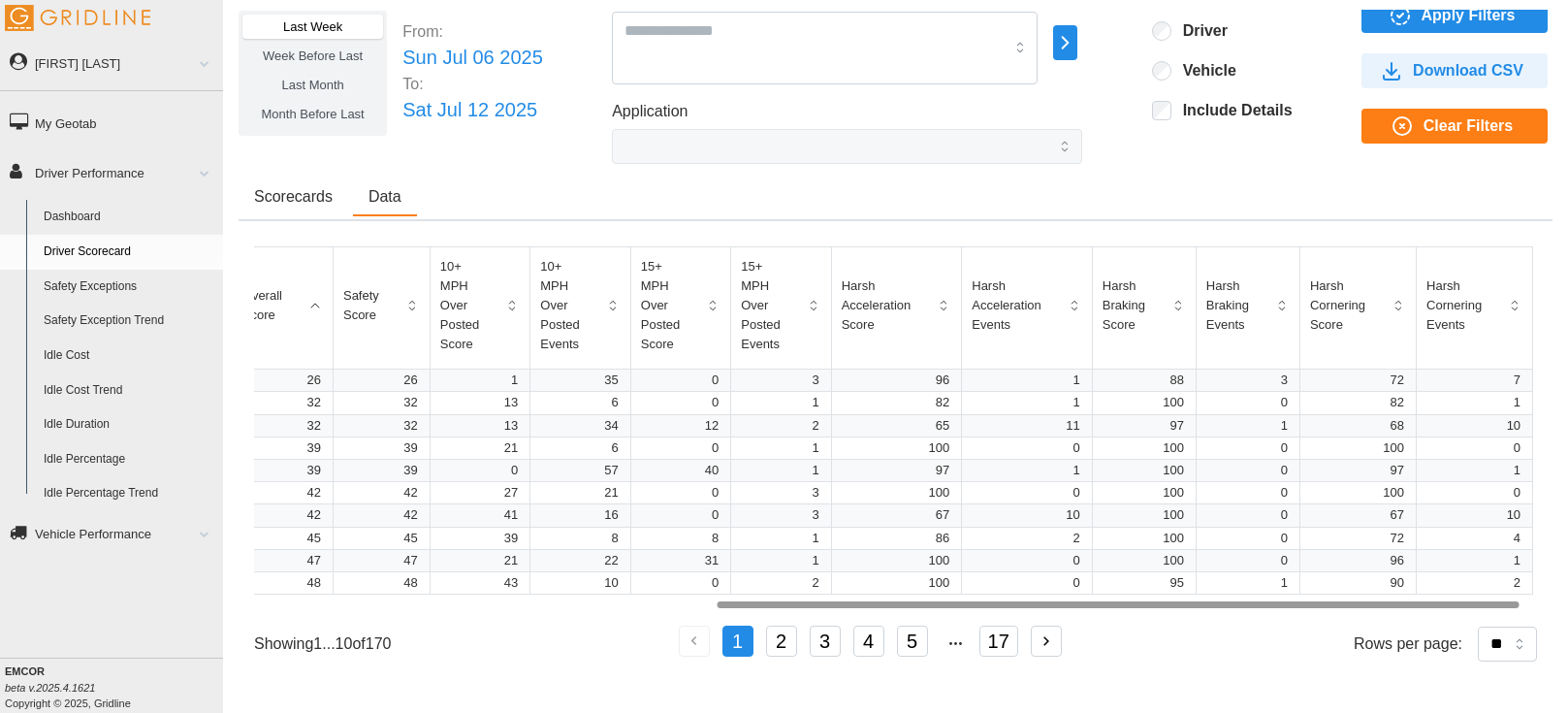 click at bounding box center (1118, 604) 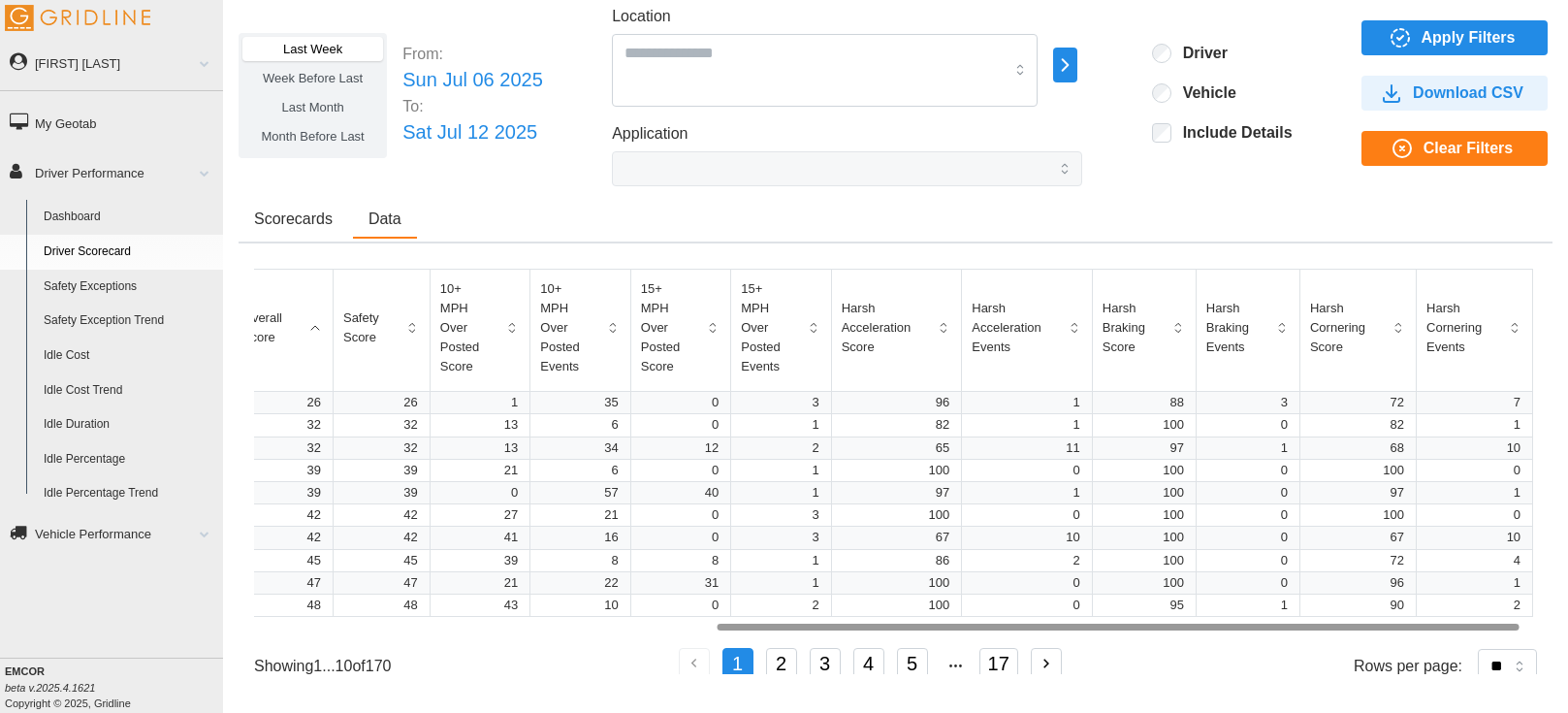 scroll, scrollTop: 0, scrollLeft: 0, axis: both 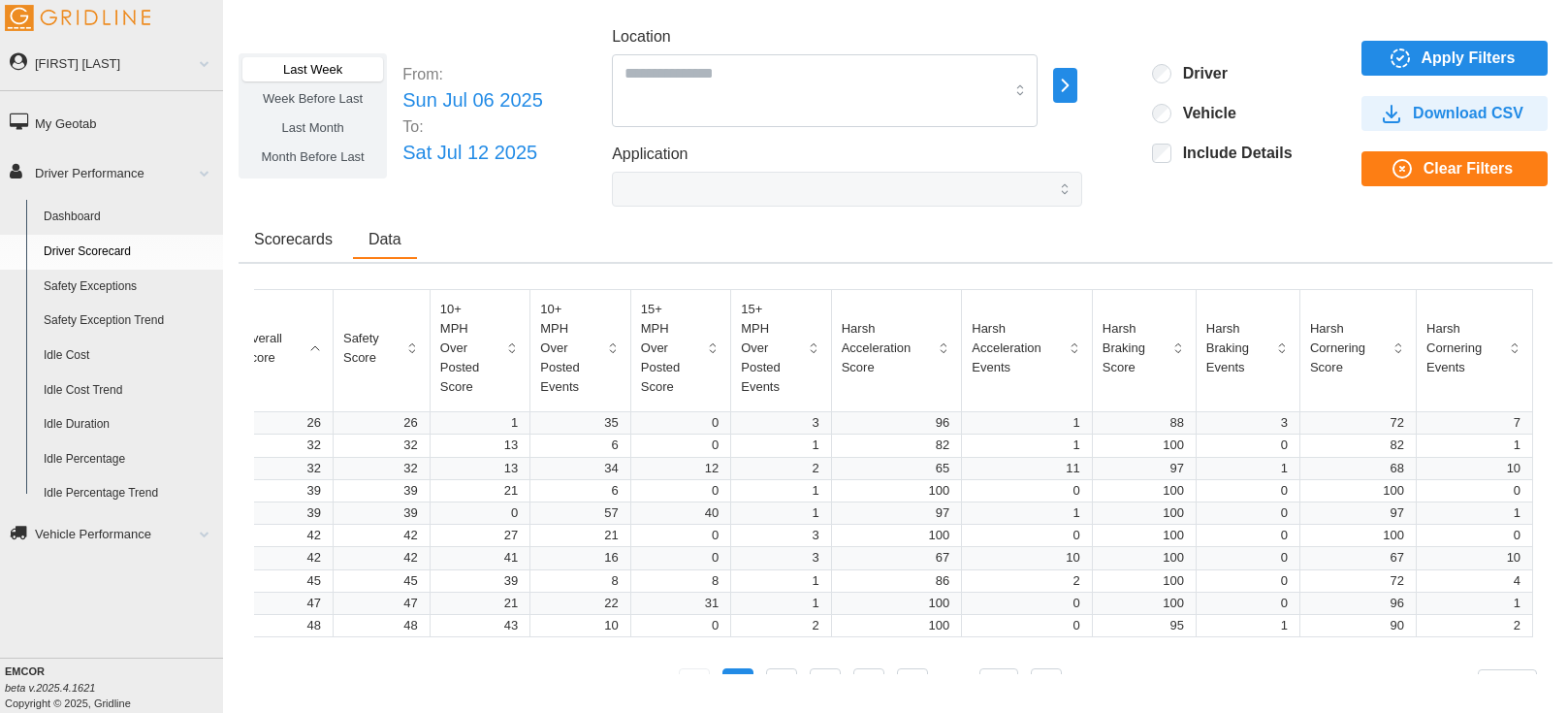 click on "Dashboard" at bounding box center (129, 217) 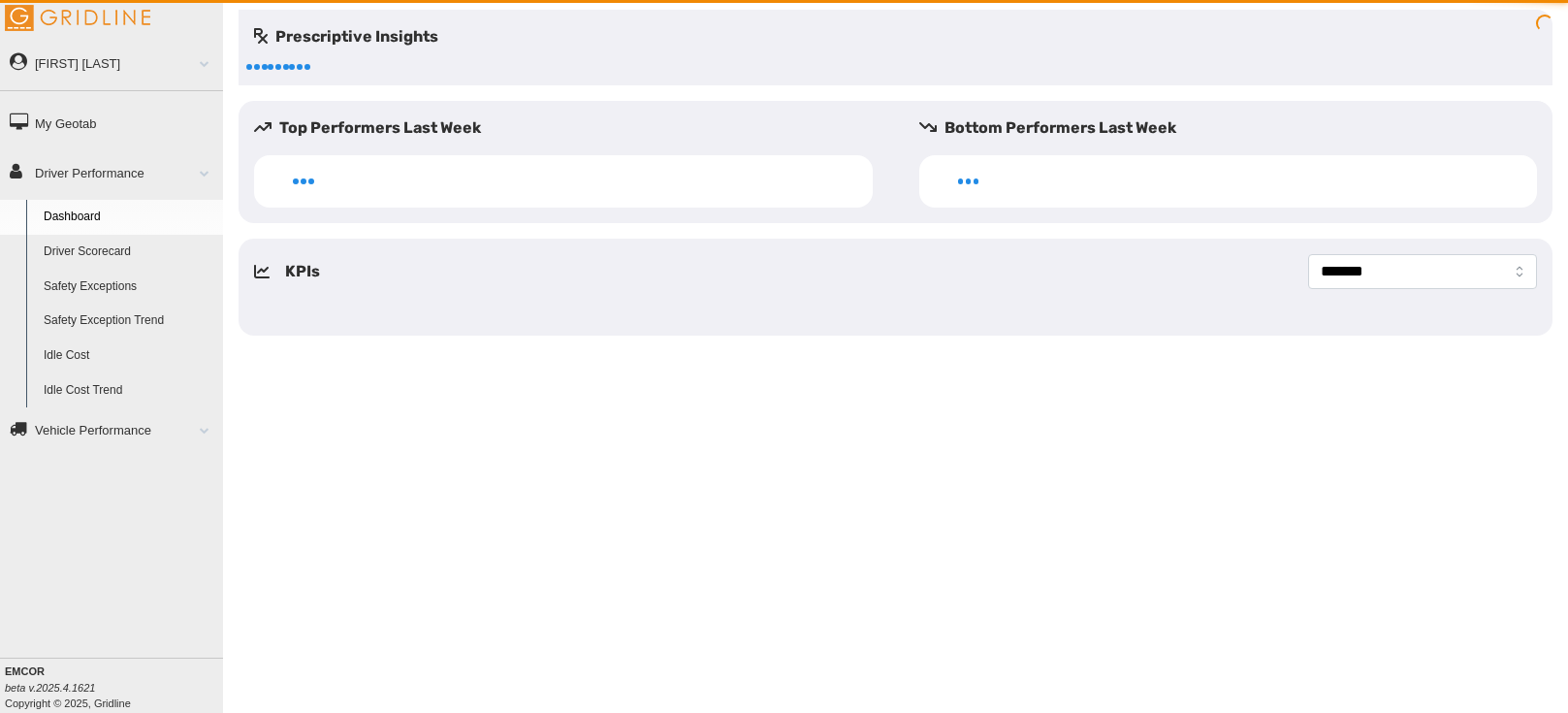 scroll, scrollTop: 0, scrollLeft: 0, axis: both 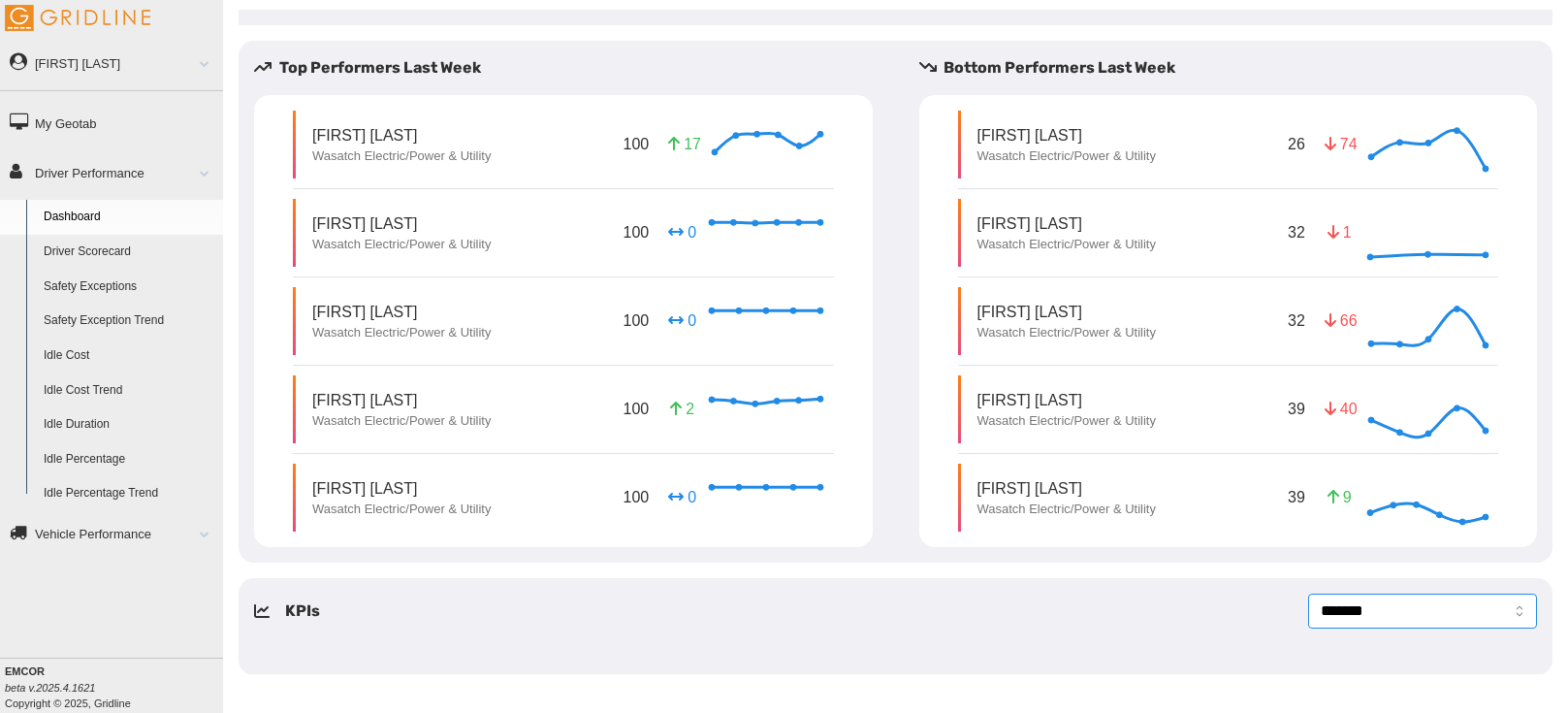 click on "**********" at bounding box center (1423, 611) 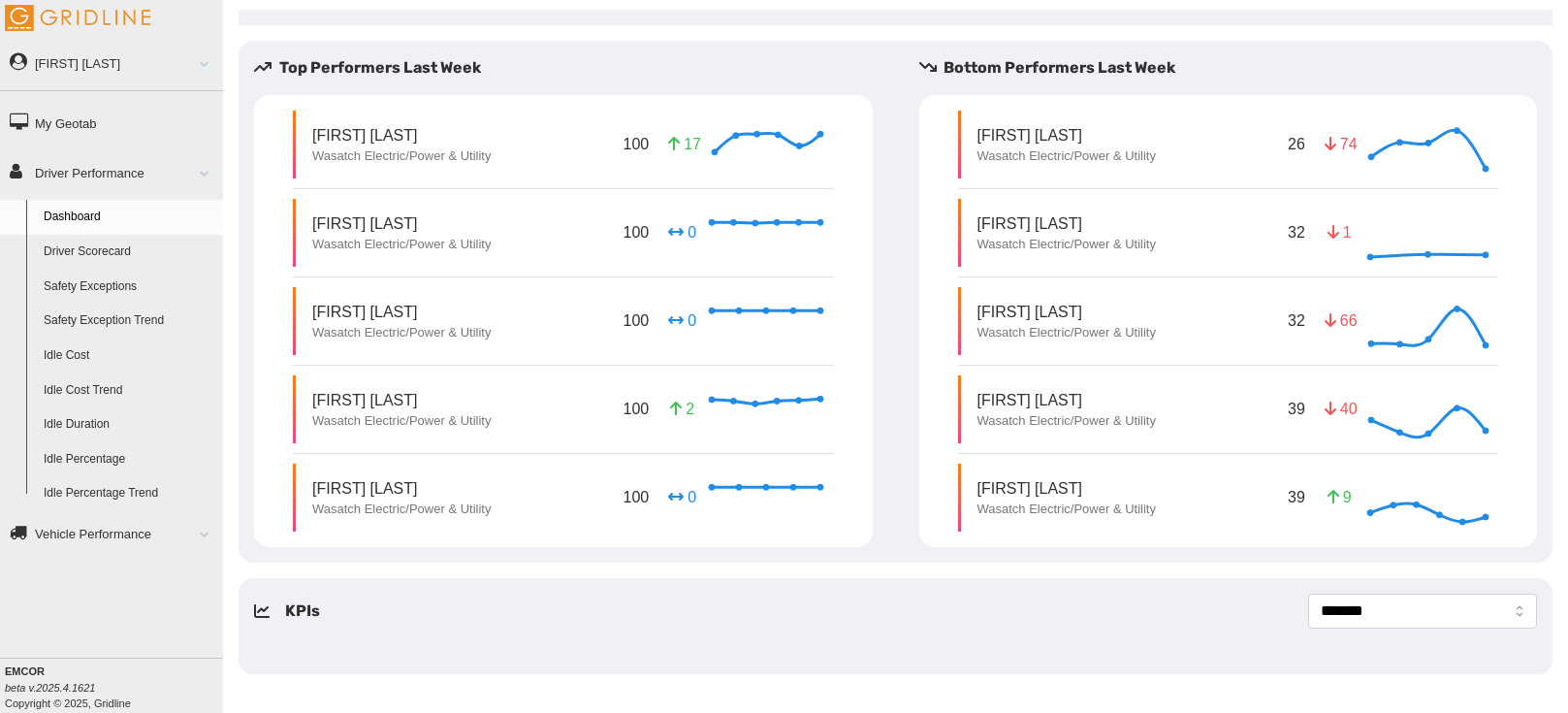 click on "**********" at bounding box center [895, 611] 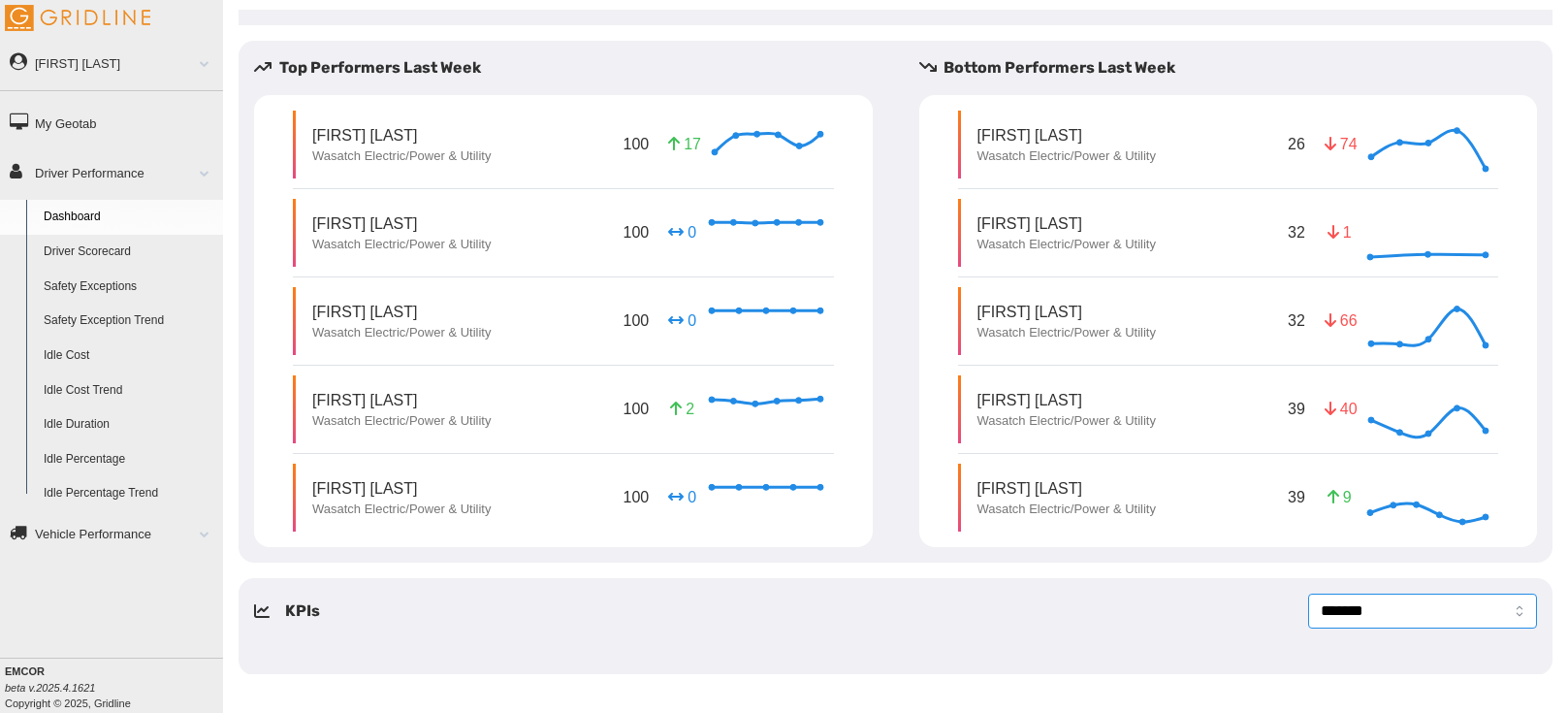 click on "**********" at bounding box center (1423, 611) 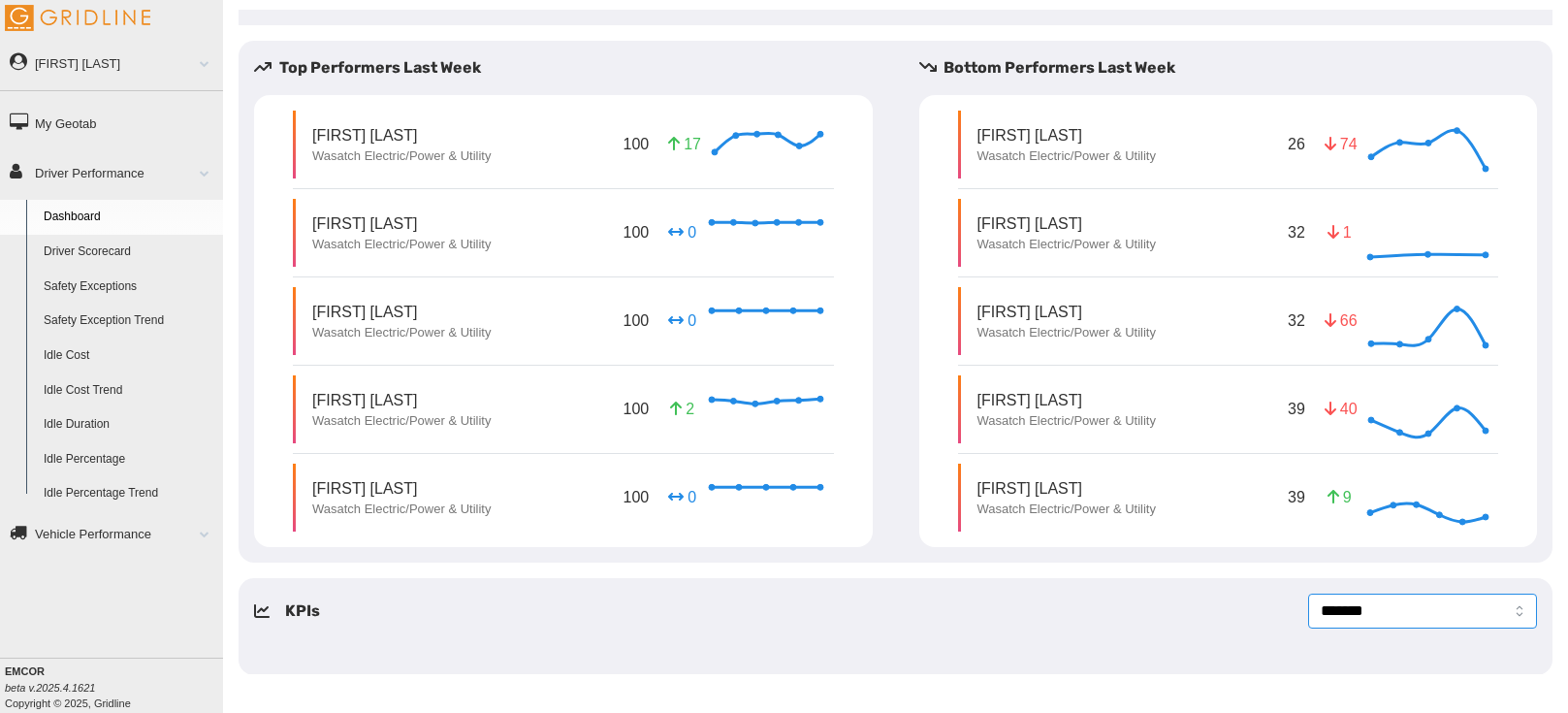 click on "**********" at bounding box center (1423, 611) 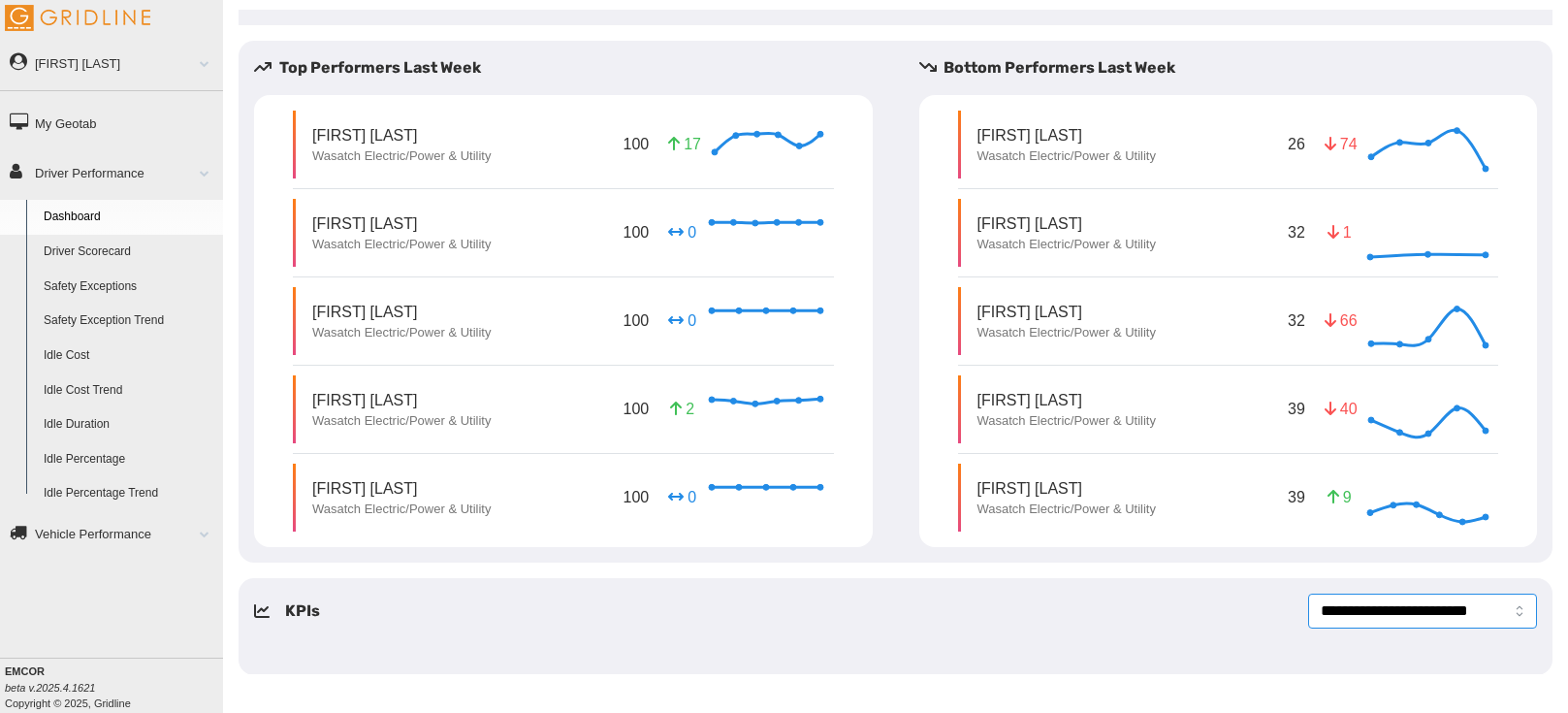 click on "**********" at bounding box center [1423, 611] 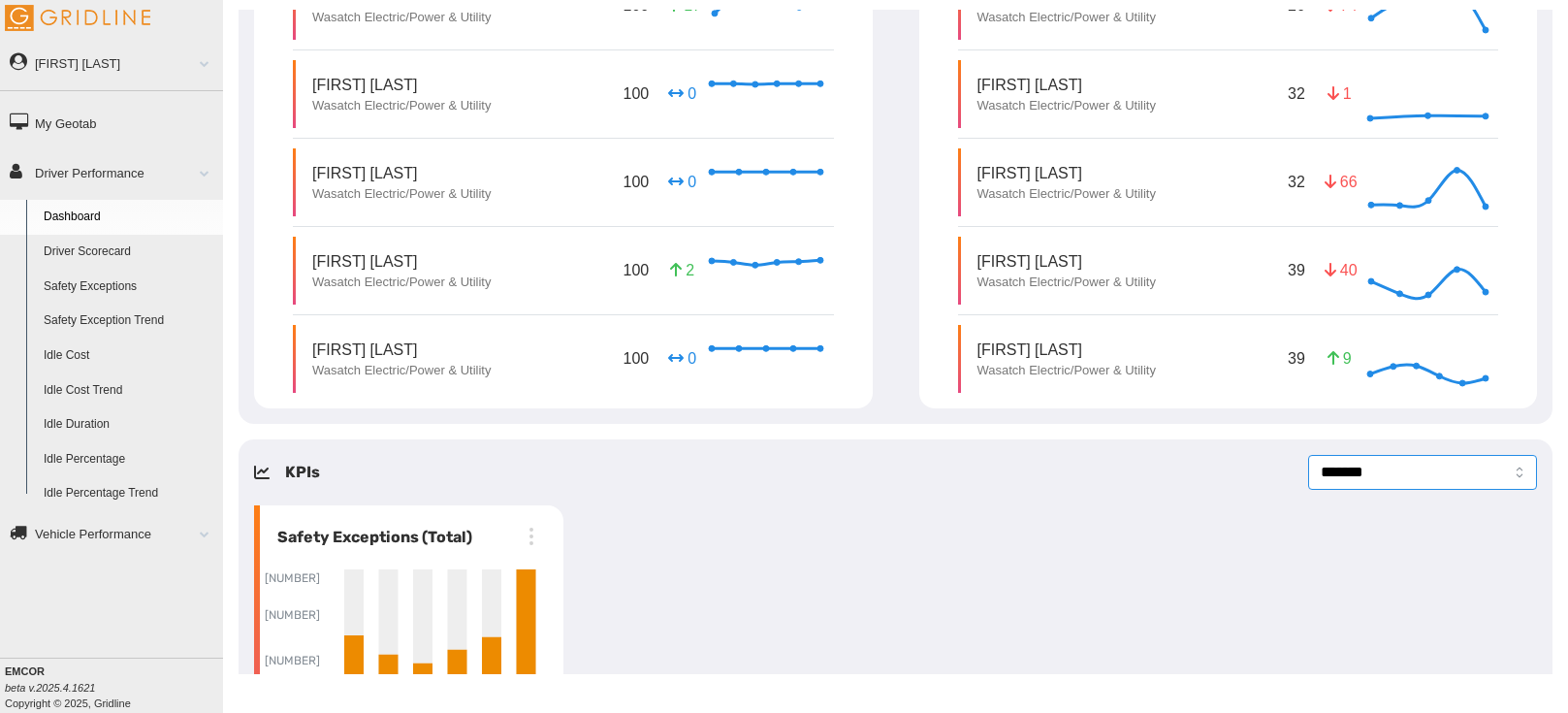 scroll, scrollTop: 635, scrollLeft: 0, axis: vertical 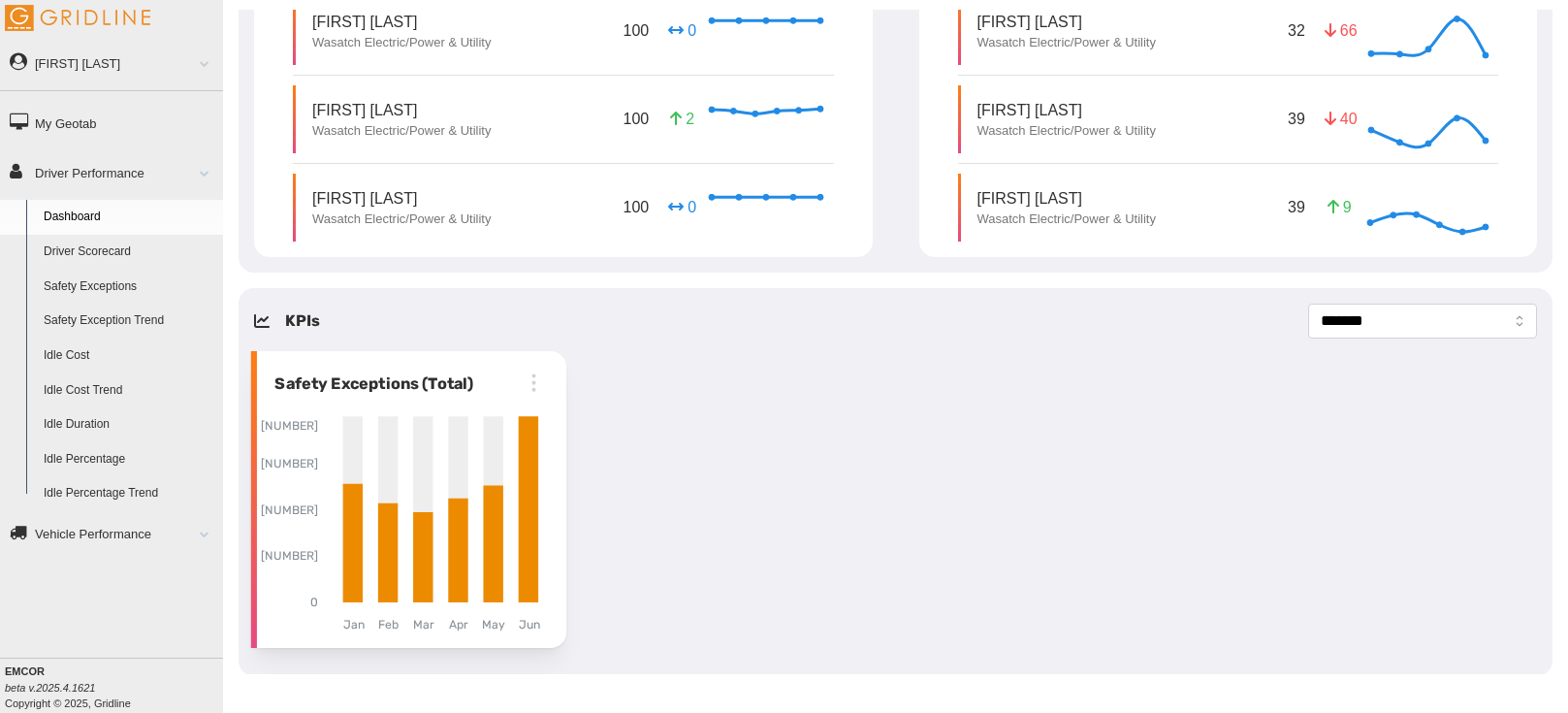 click 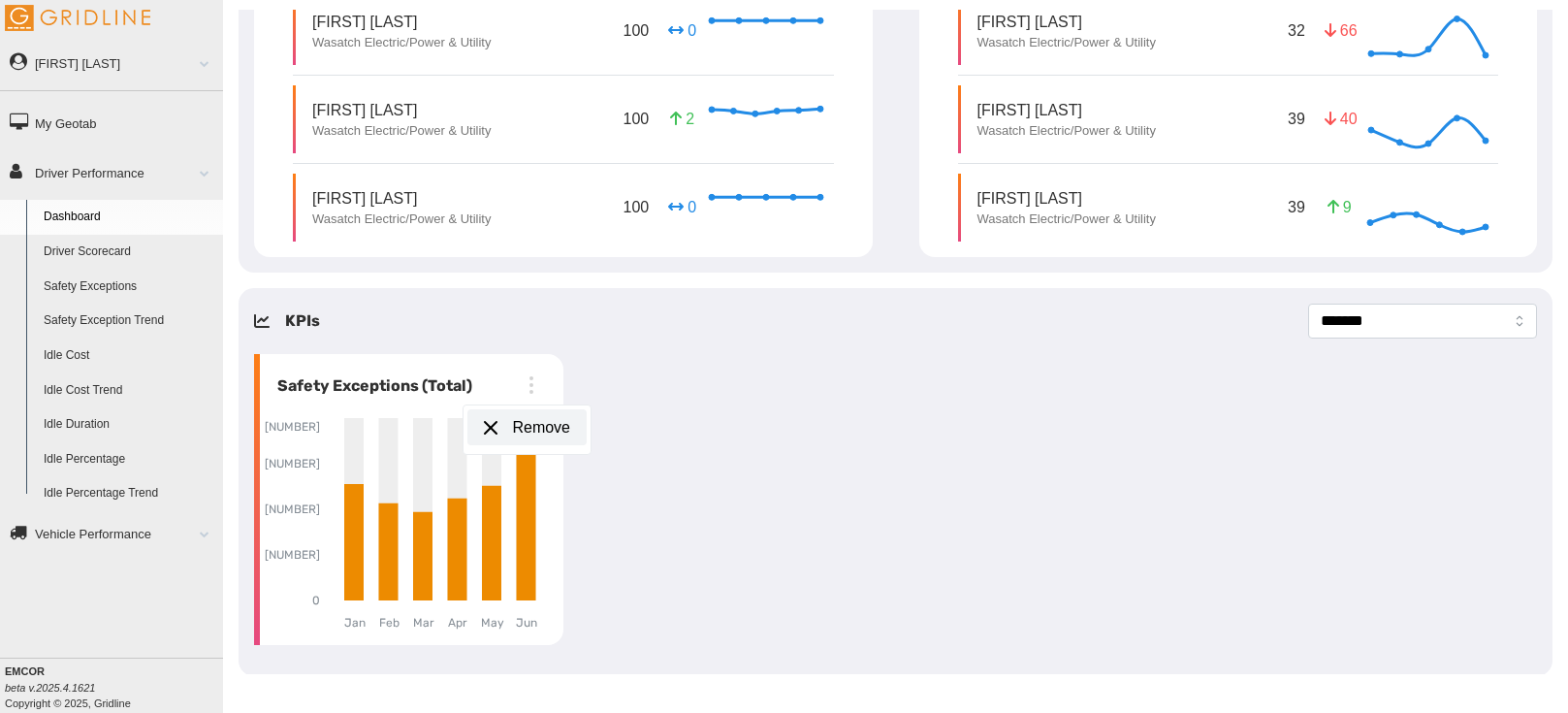 click on "Remove" at bounding box center [543, 428] 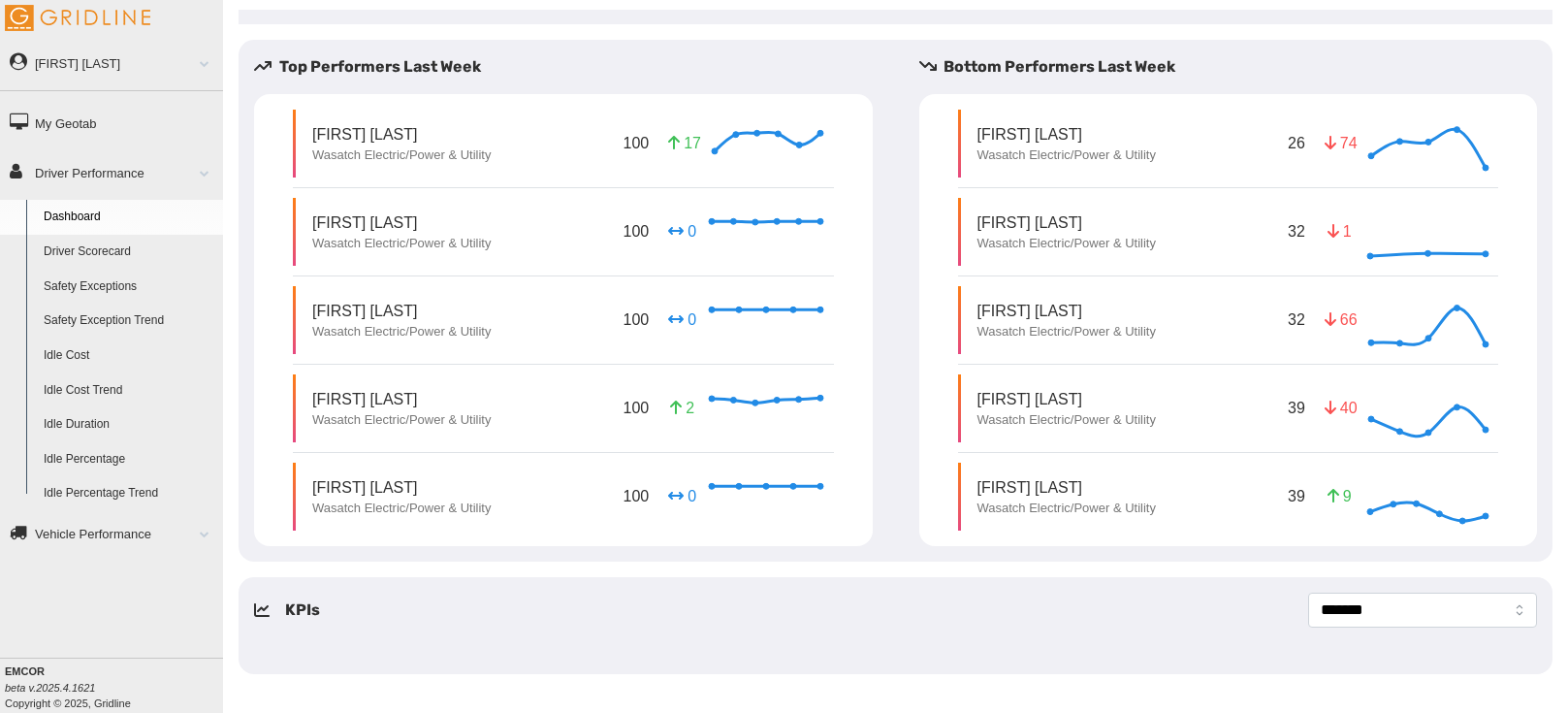 scroll, scrollTop: 345, scrollLeft: 0, axis: vertical 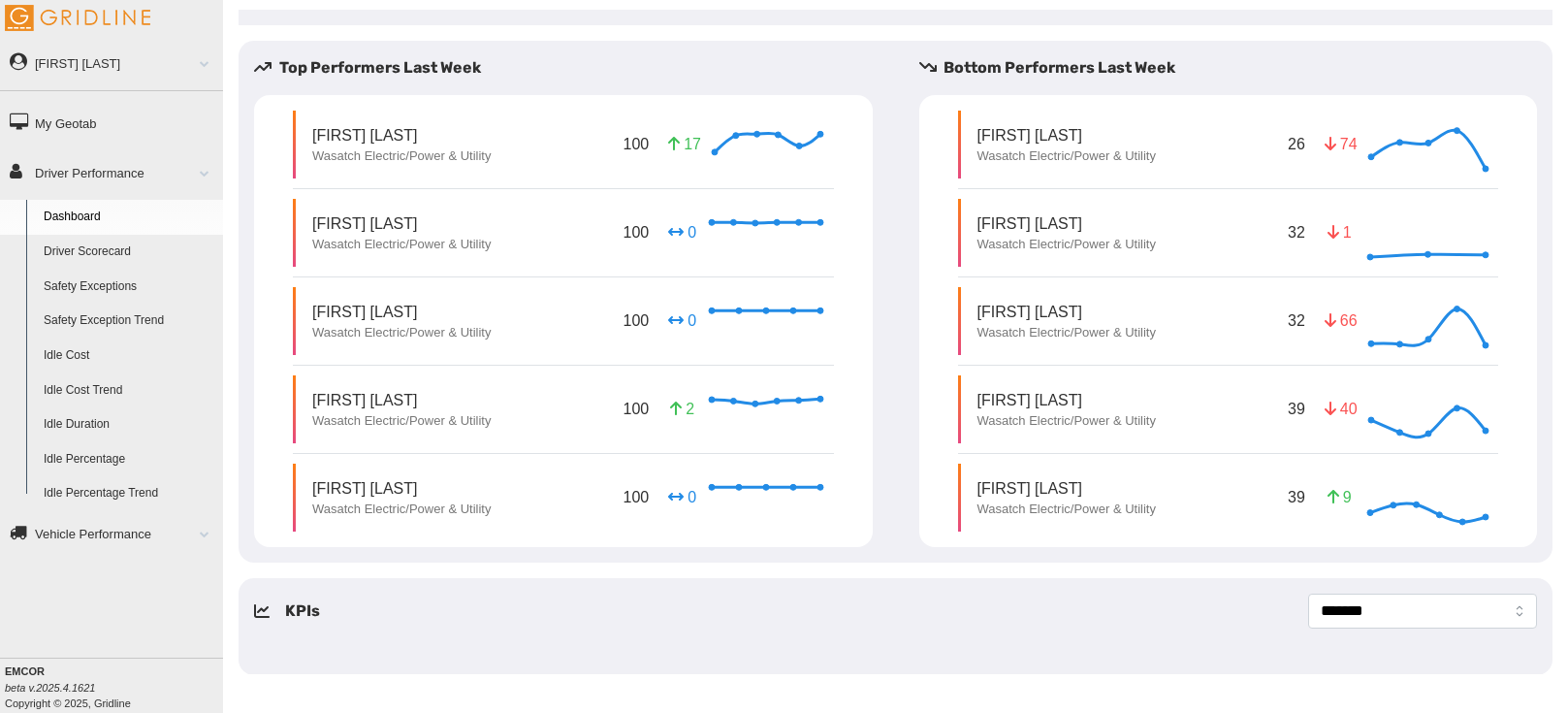 click at bounding box center [197, 534] 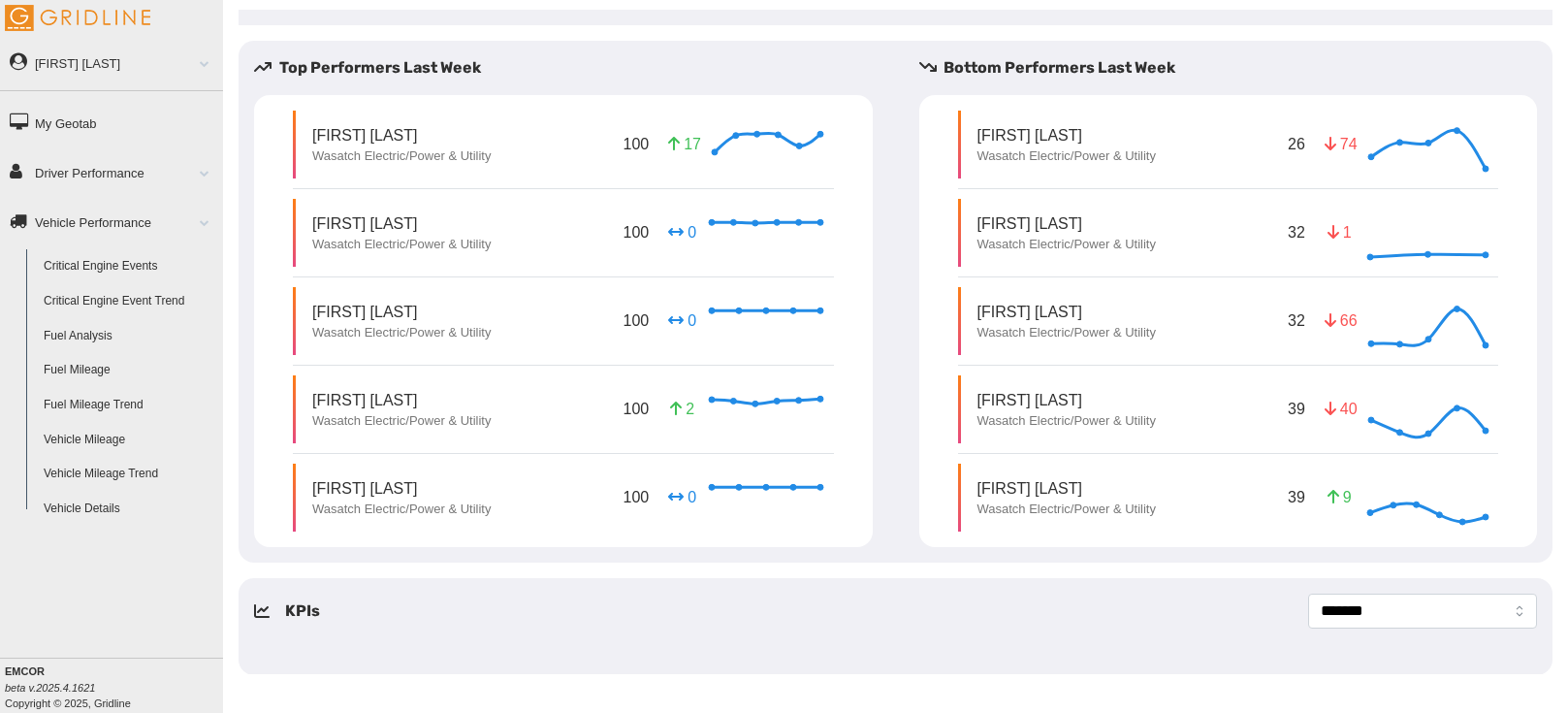 click at bounding box center (197, 222) 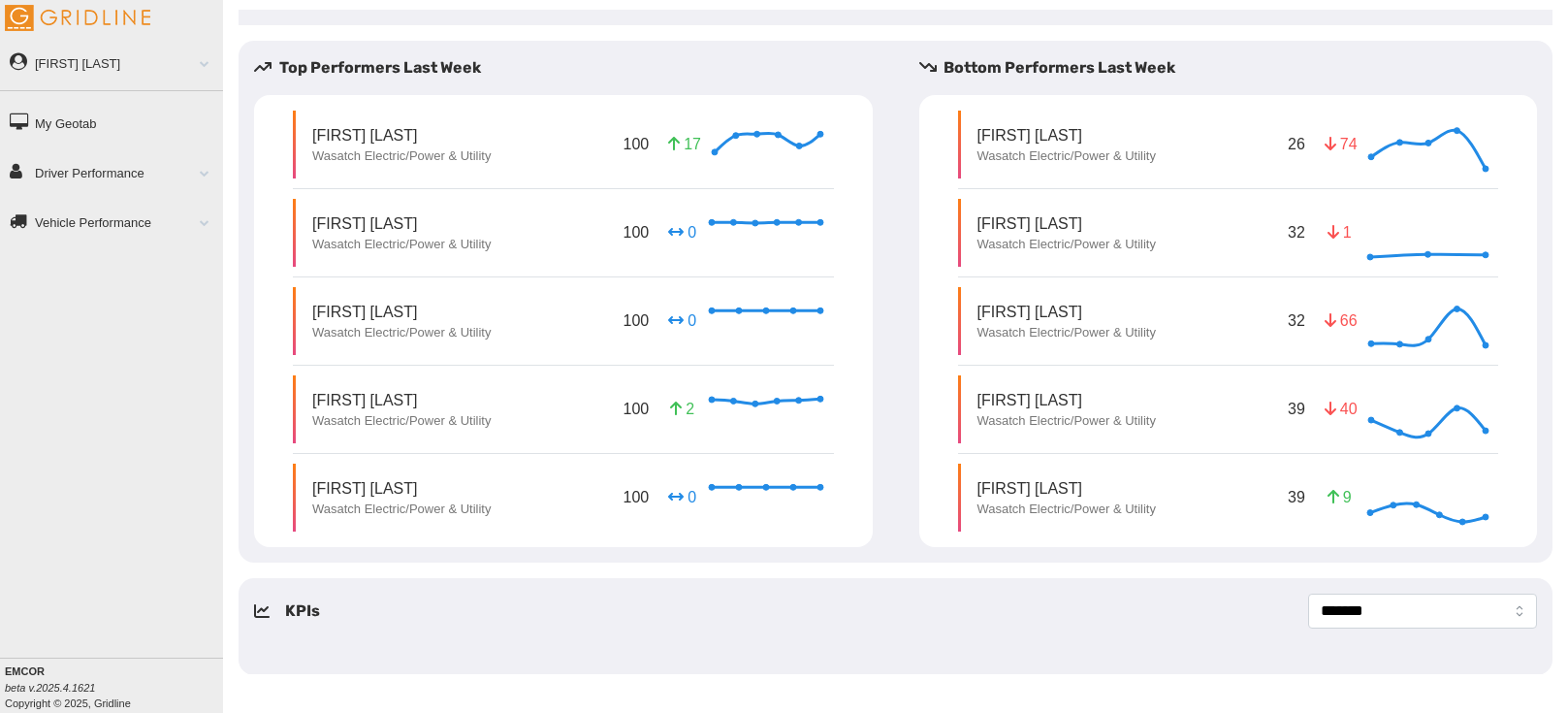 click at bounding box center [197, 173] 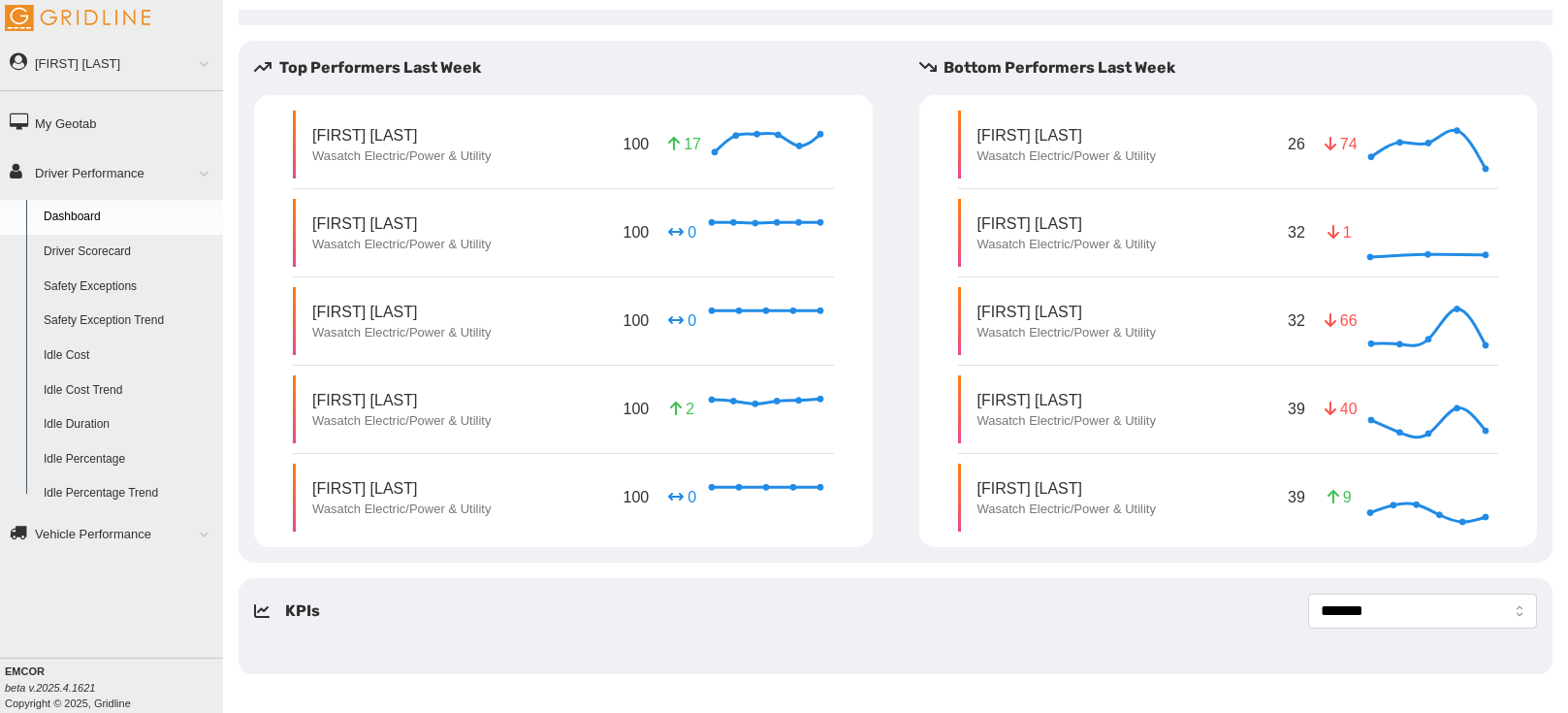 click on "Driver Scorecard" at bounding box center [129, 252] 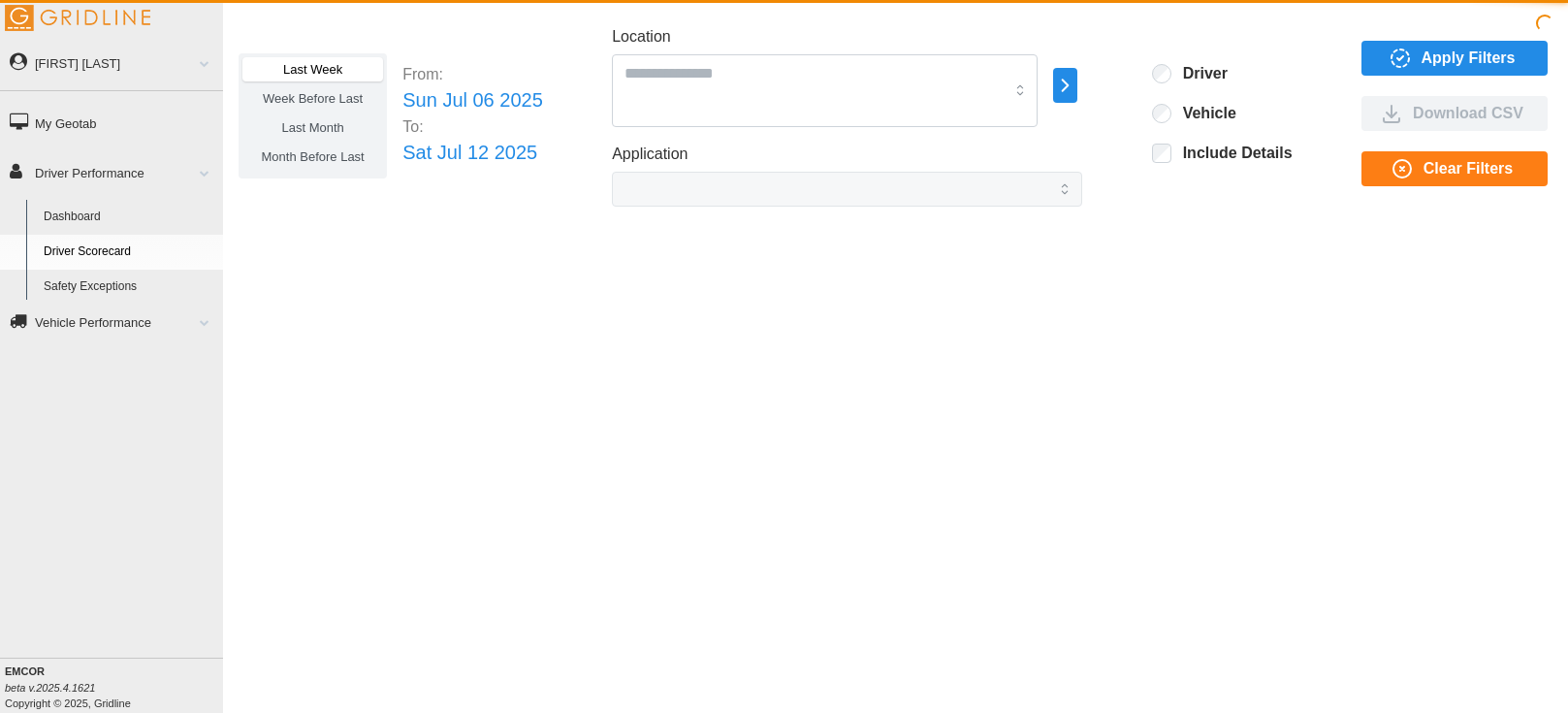 scroll, scrollTop: 0, scrollLeft: 0, axis: both 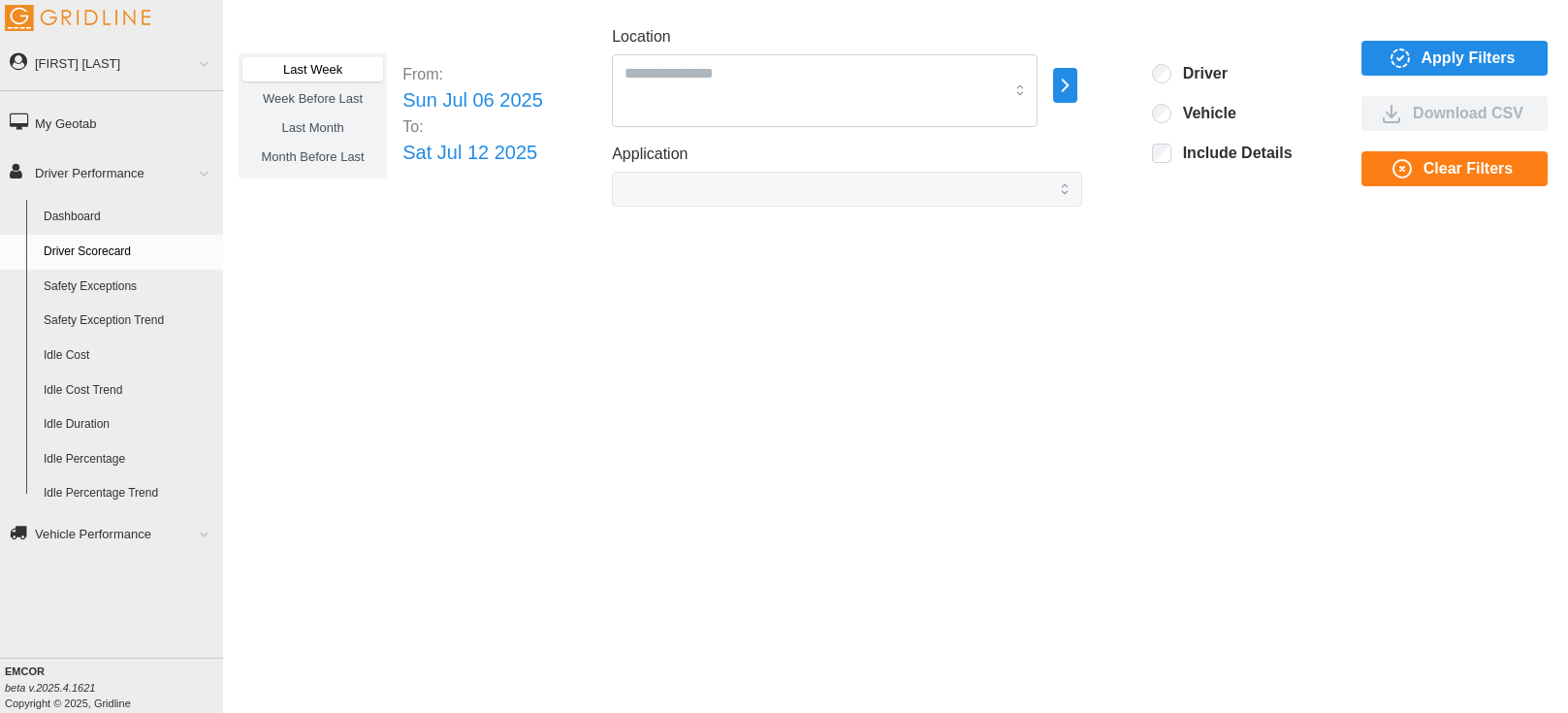 click on "Dashboard" at bounding box center (129, 217) 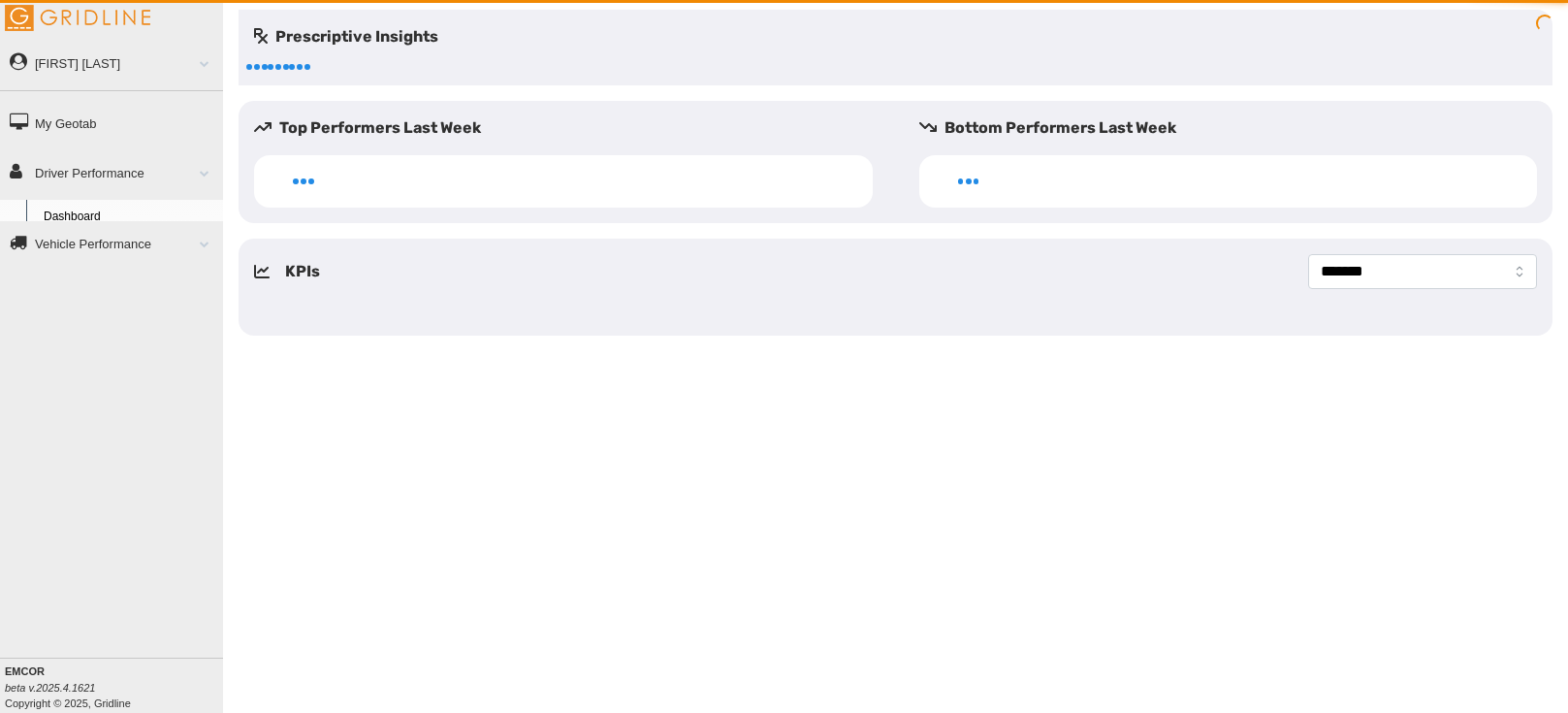 scroll, scrollTop: 0, scrollLeft: 0, axis: both 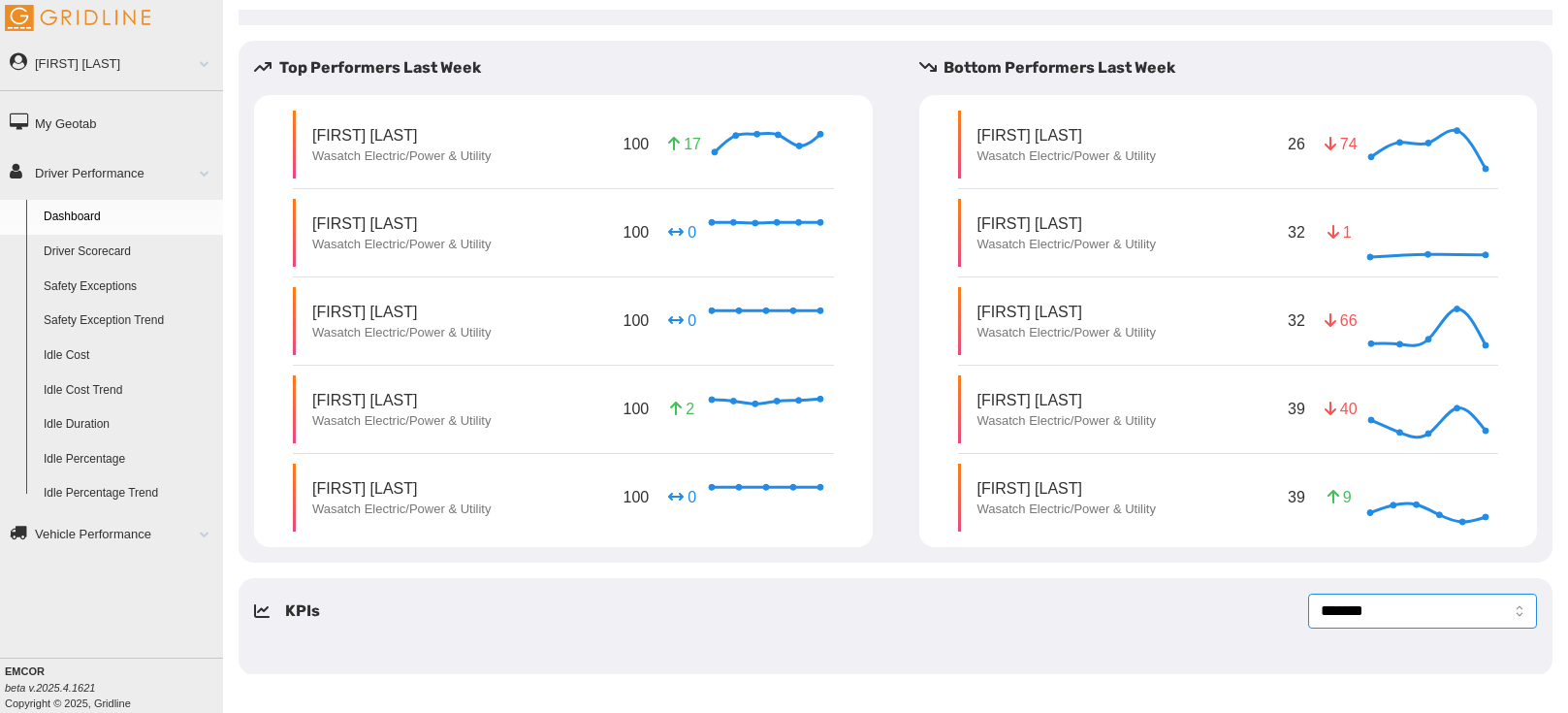 click on "**********" at bounding box center [1423, 611] 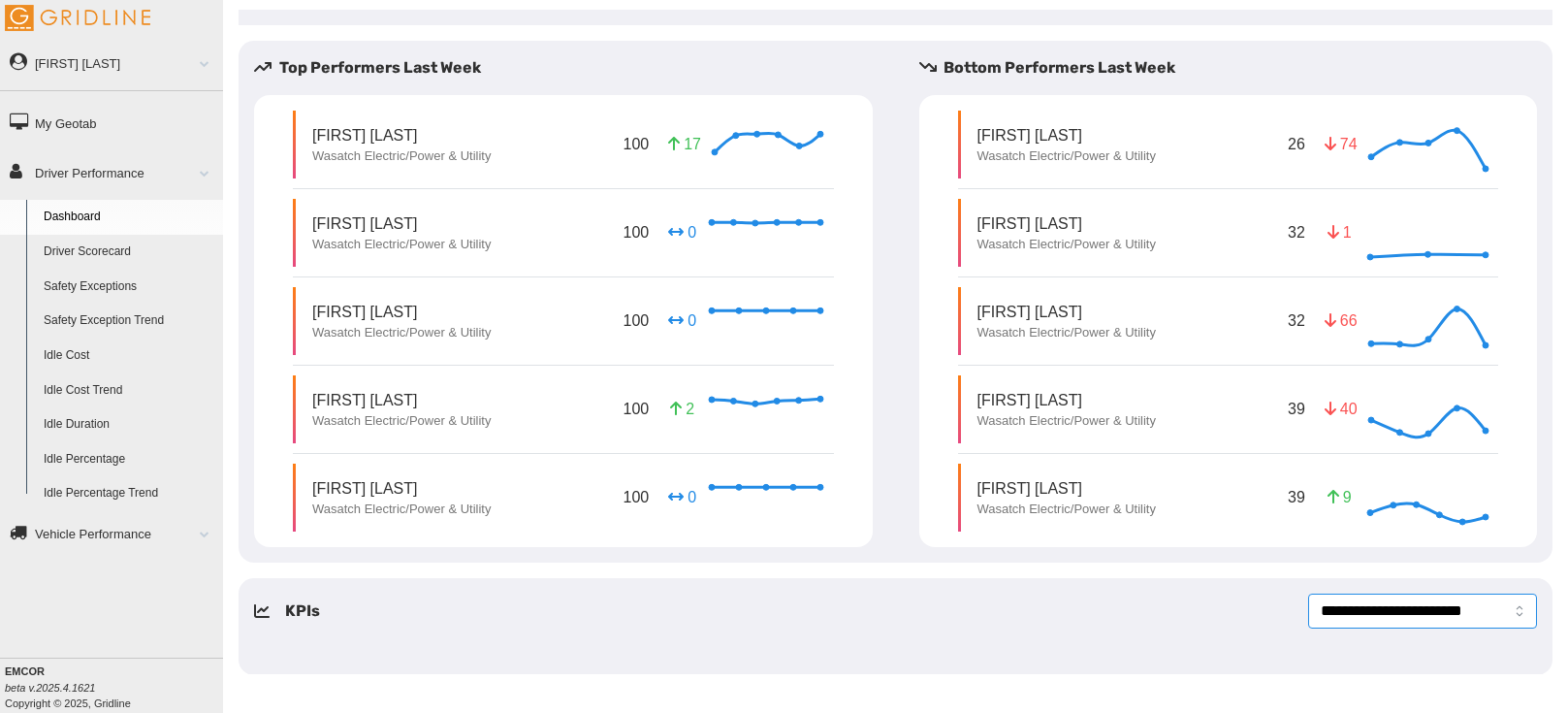 click on "**********" at bounding box center [1423, 611] 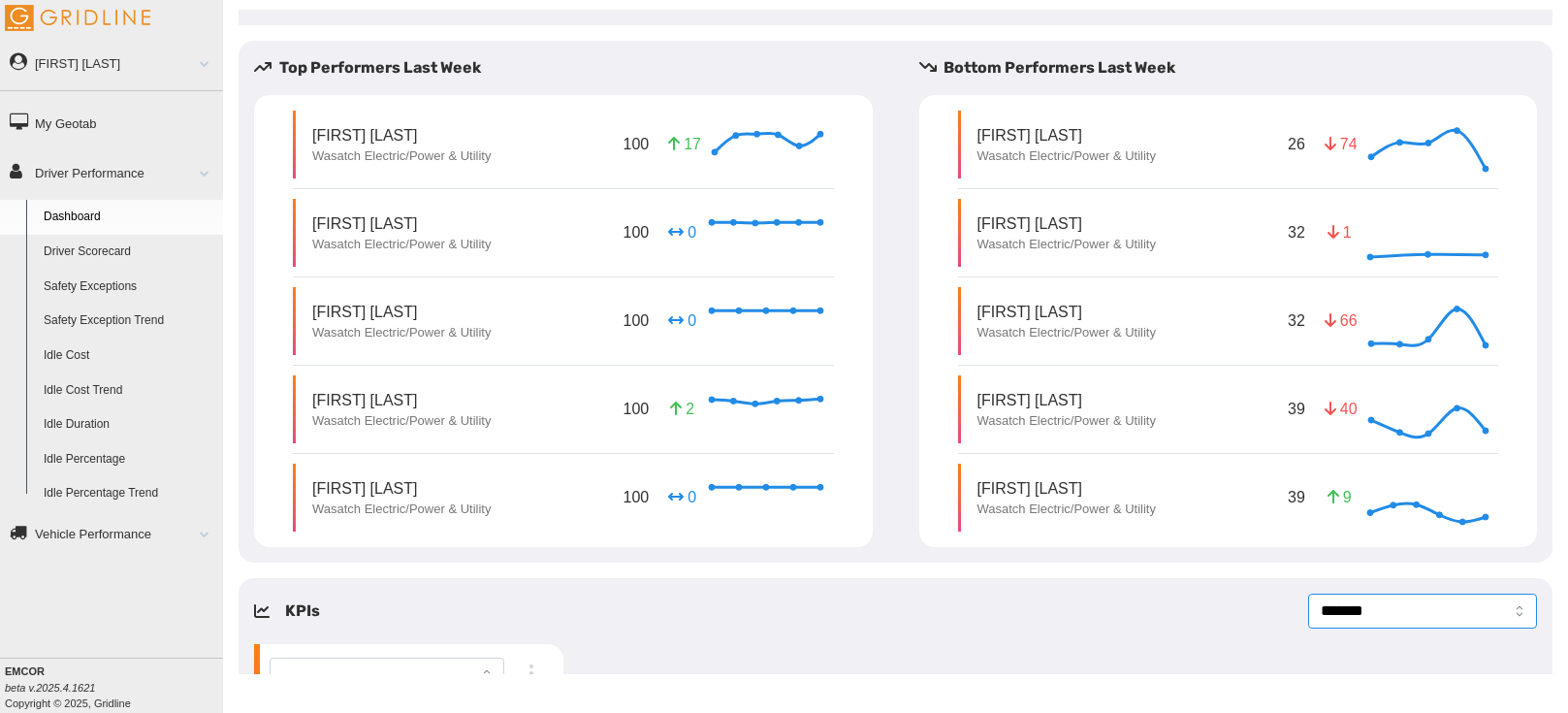 scroll, scrollTop: 635, scrollLeft: 0, axis: vertical 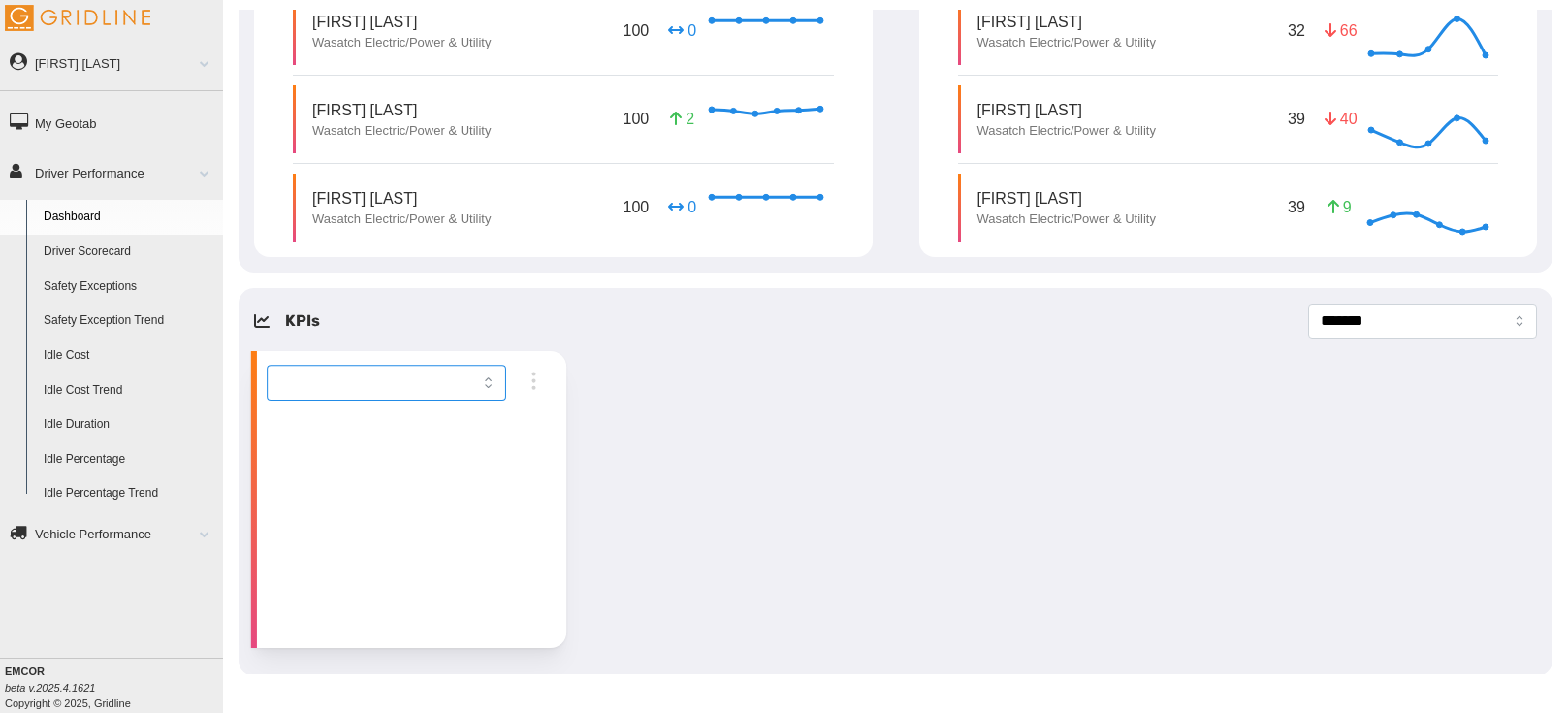 click on "**********" at bounding box center (386, 382) 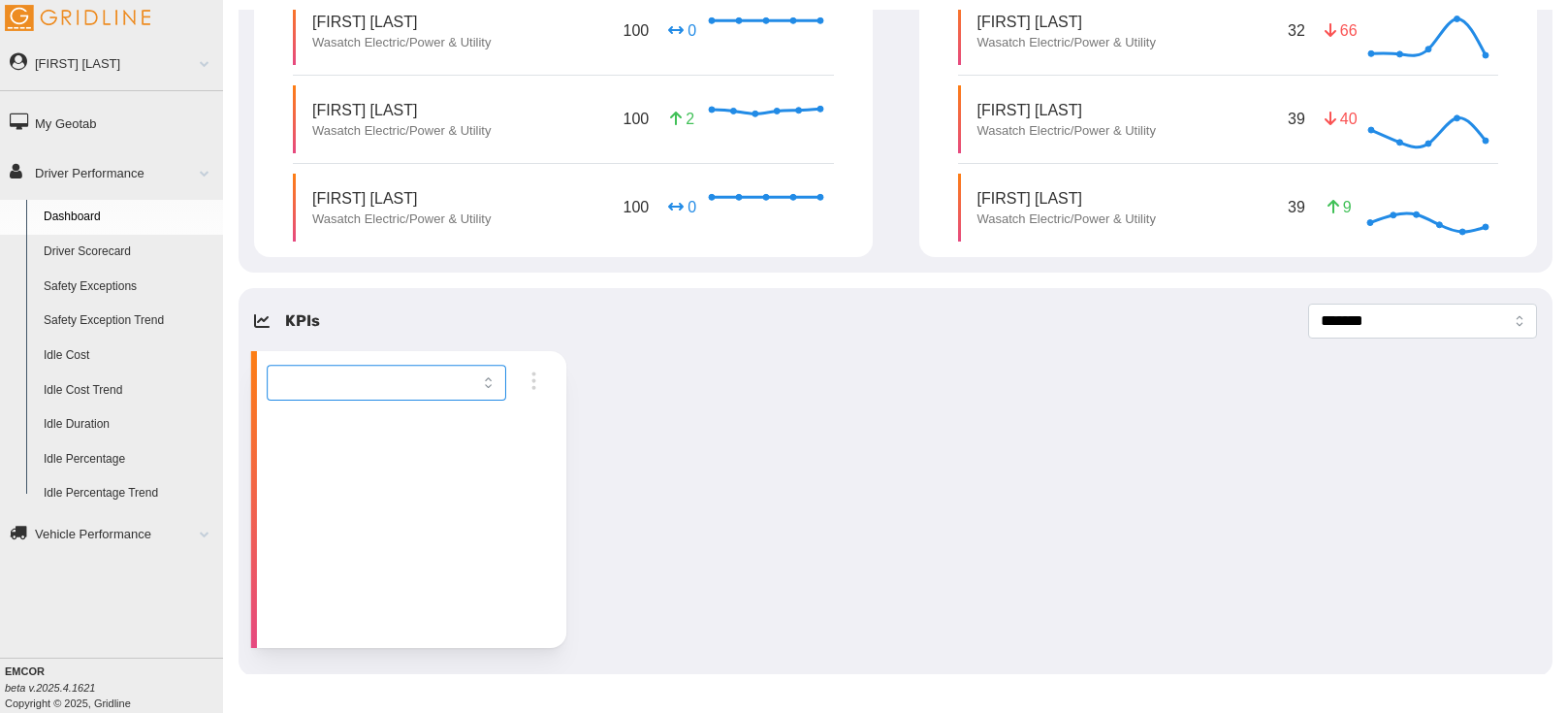 select on "**********" 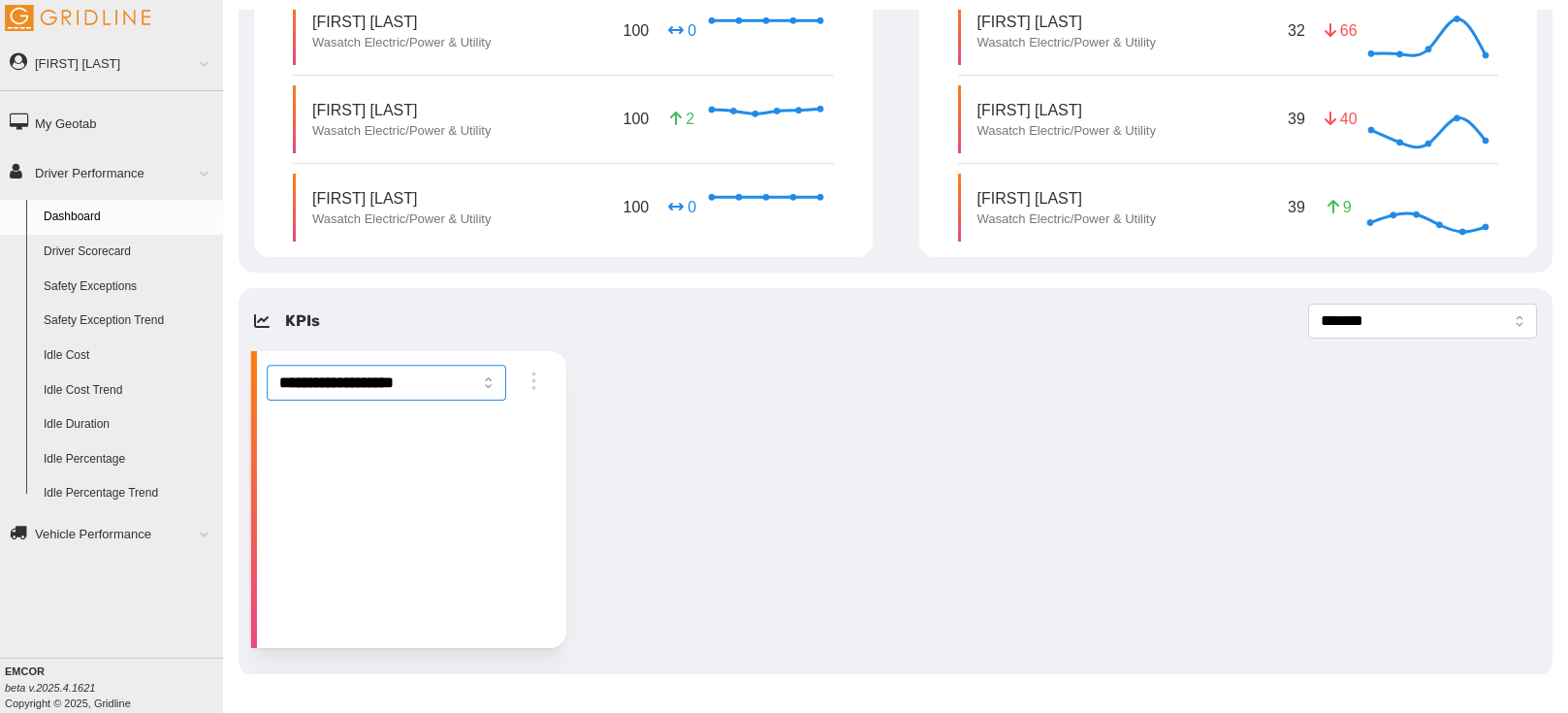 click on "**********" at bounding box center (386, 382) 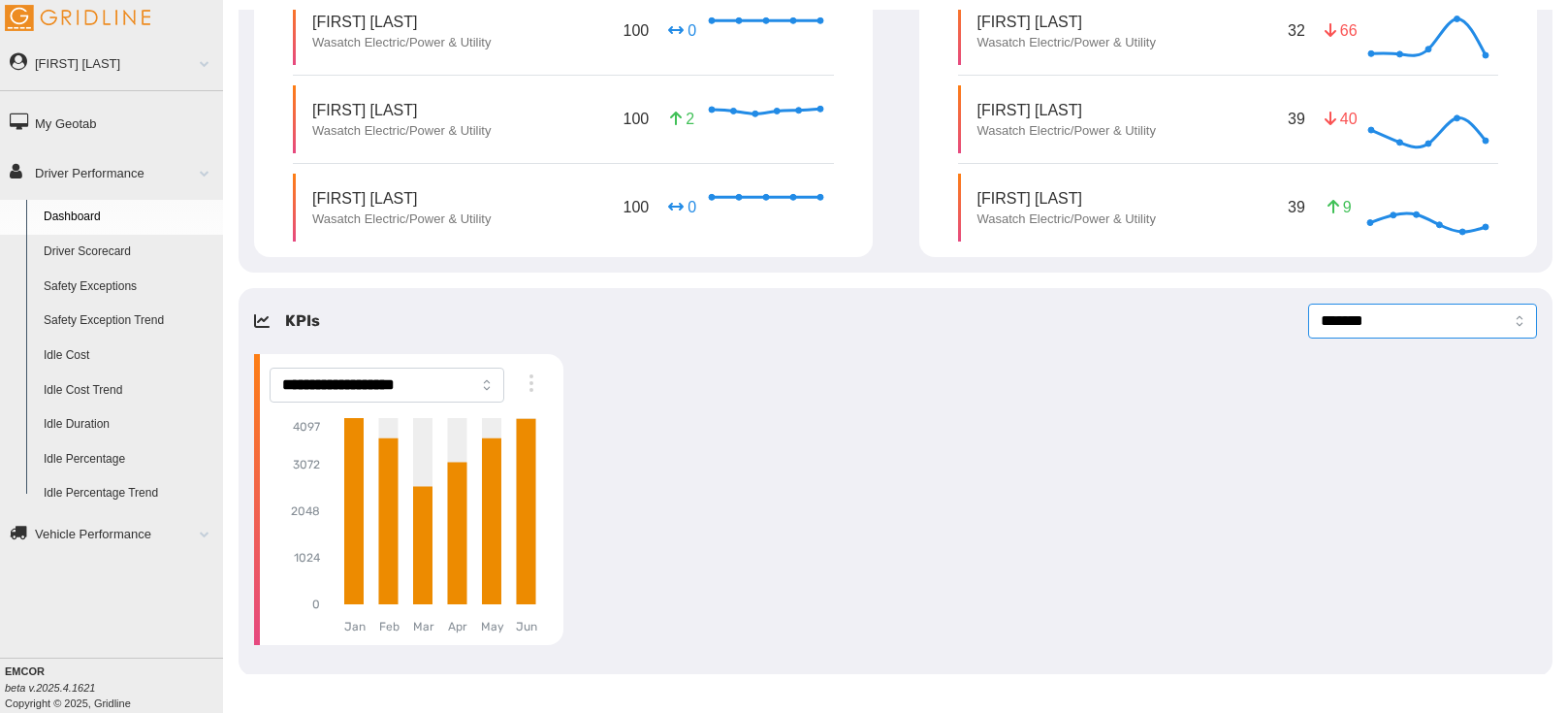 click on "**********" at bounding box center (1423, 321) 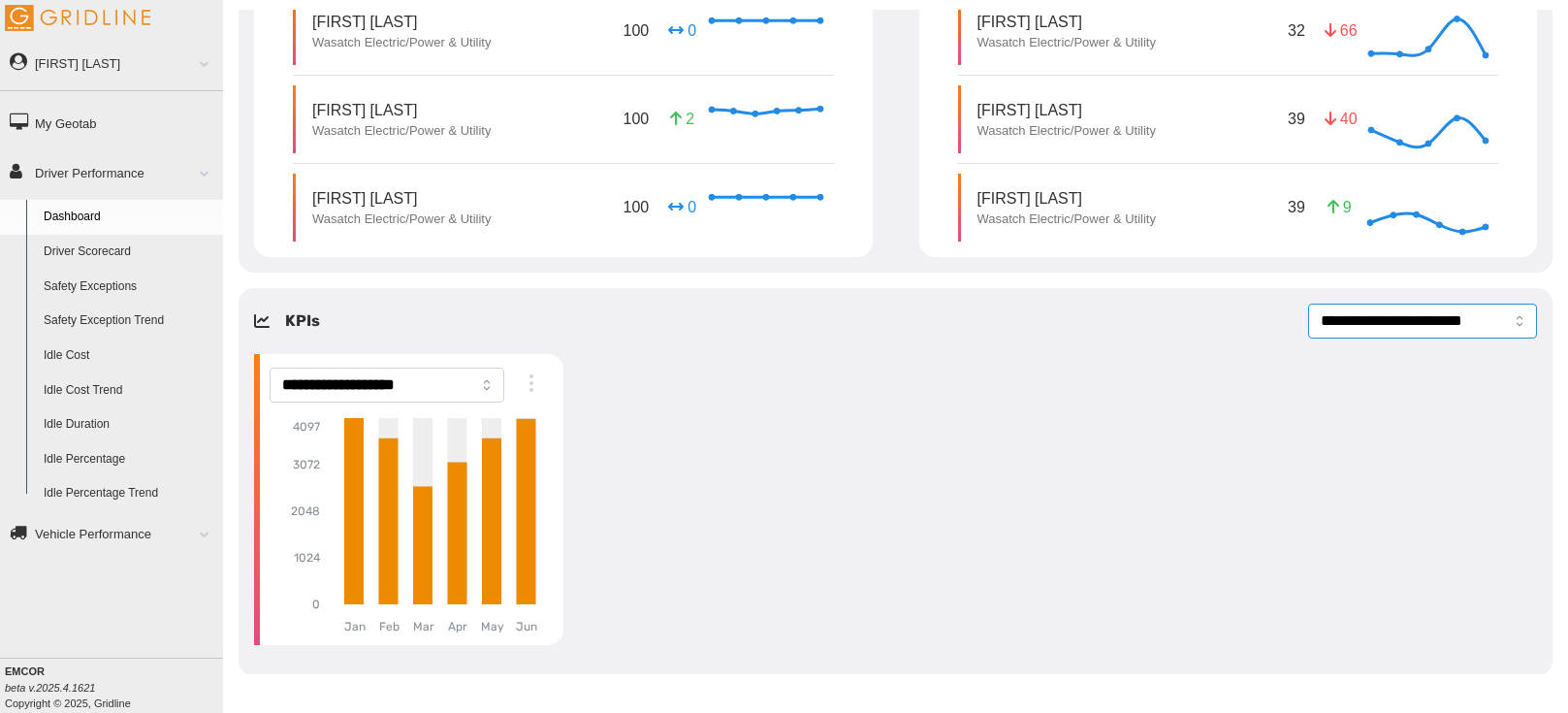 click on "**********" at bounding box center (1423, 321) 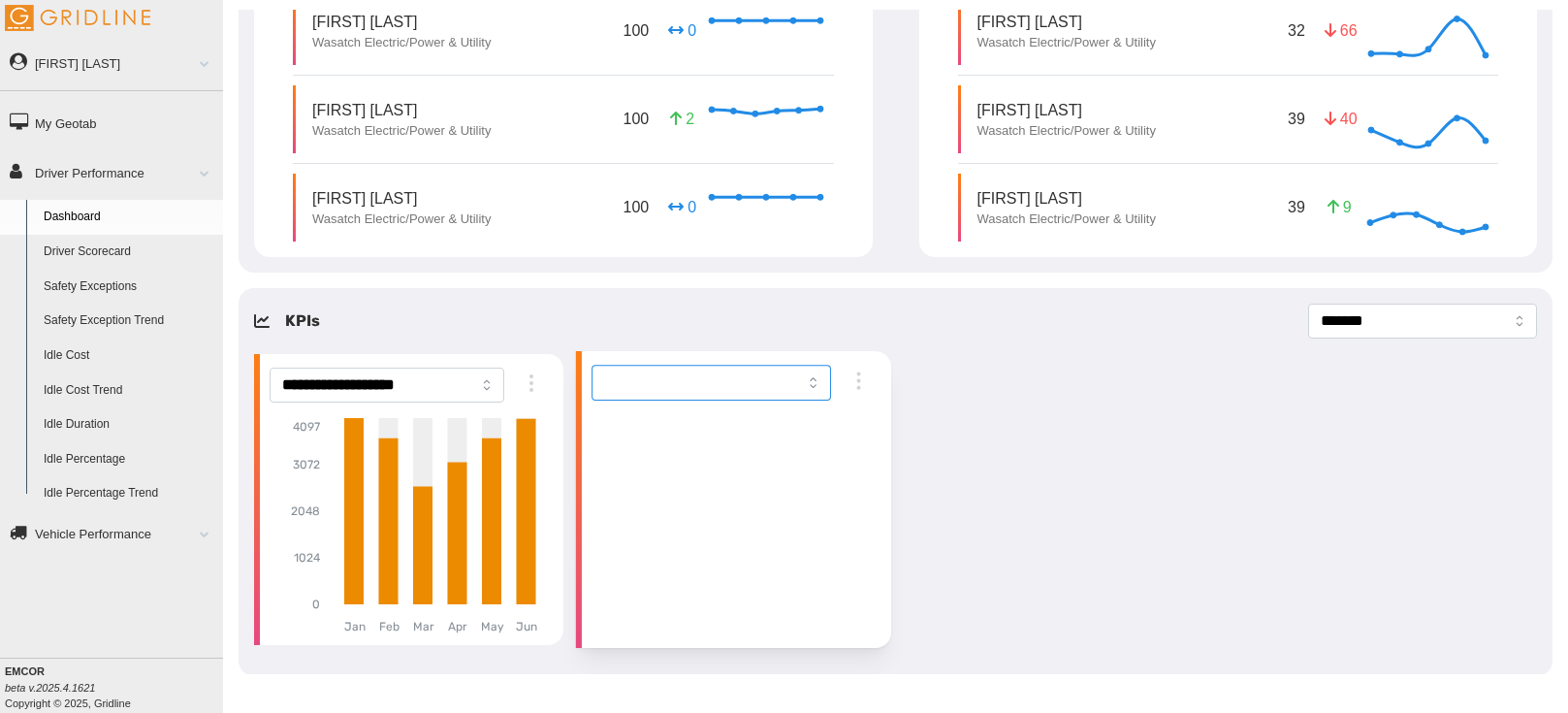 click on "**********" at bounding box center [711, 382] 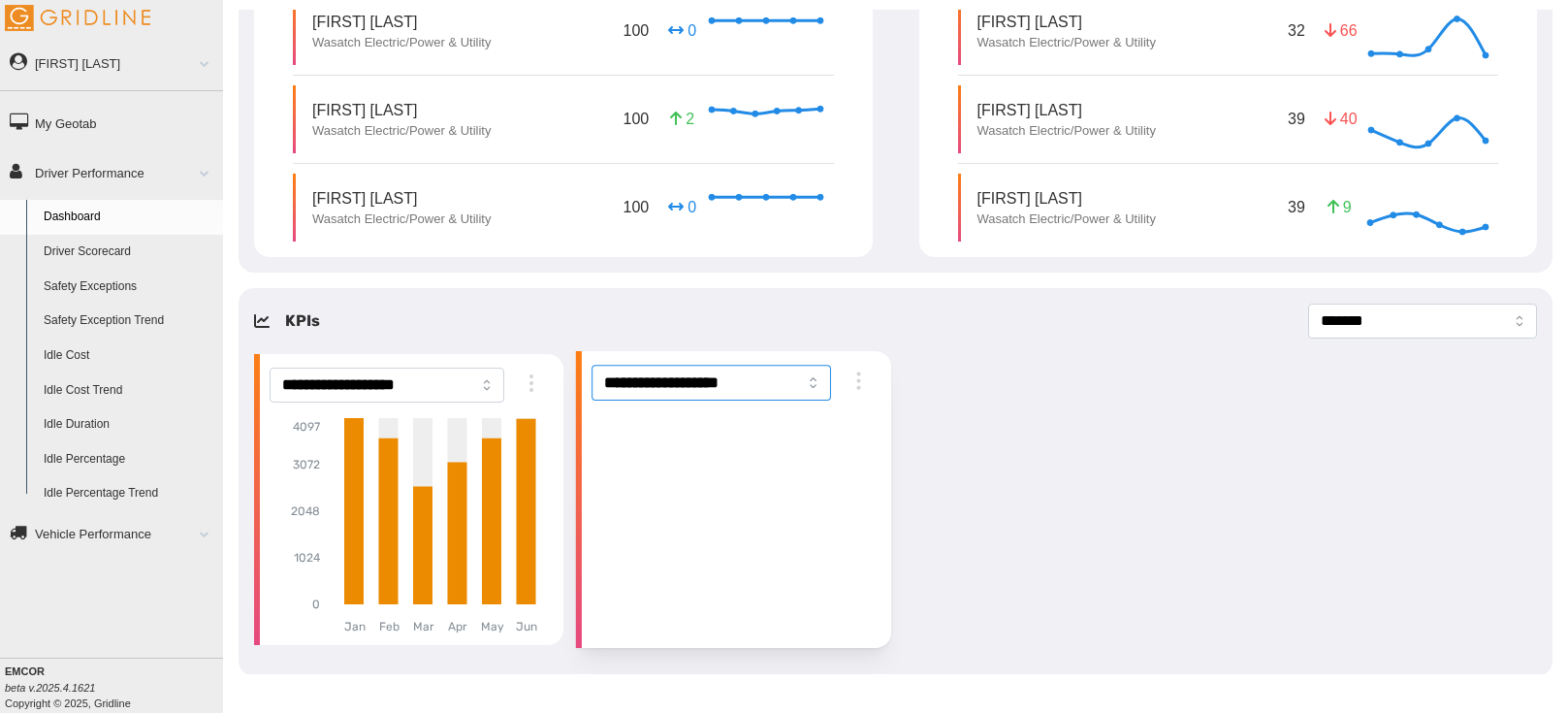 click on "**********" at bounding box center [711, 382] 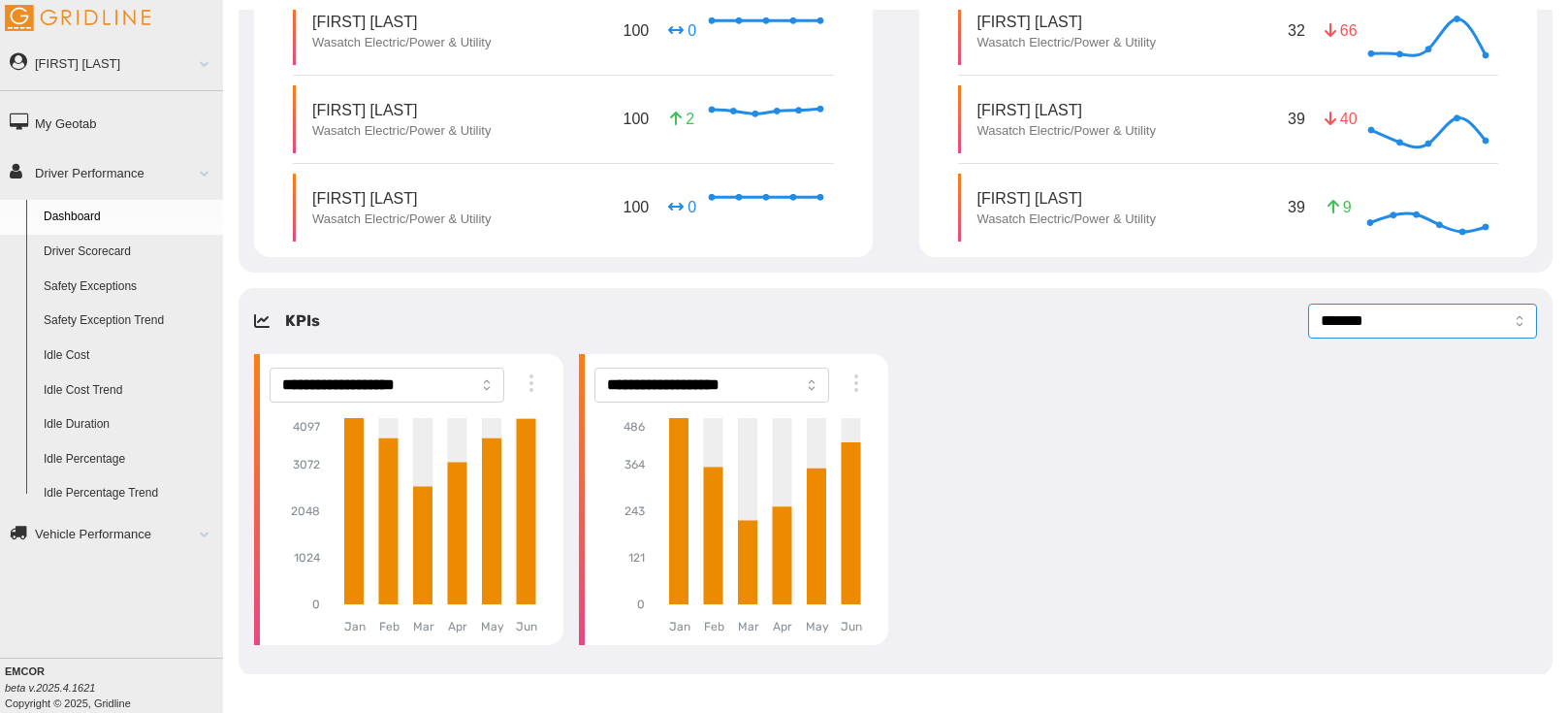 click on "**********" at bounding box center [1423, 321] 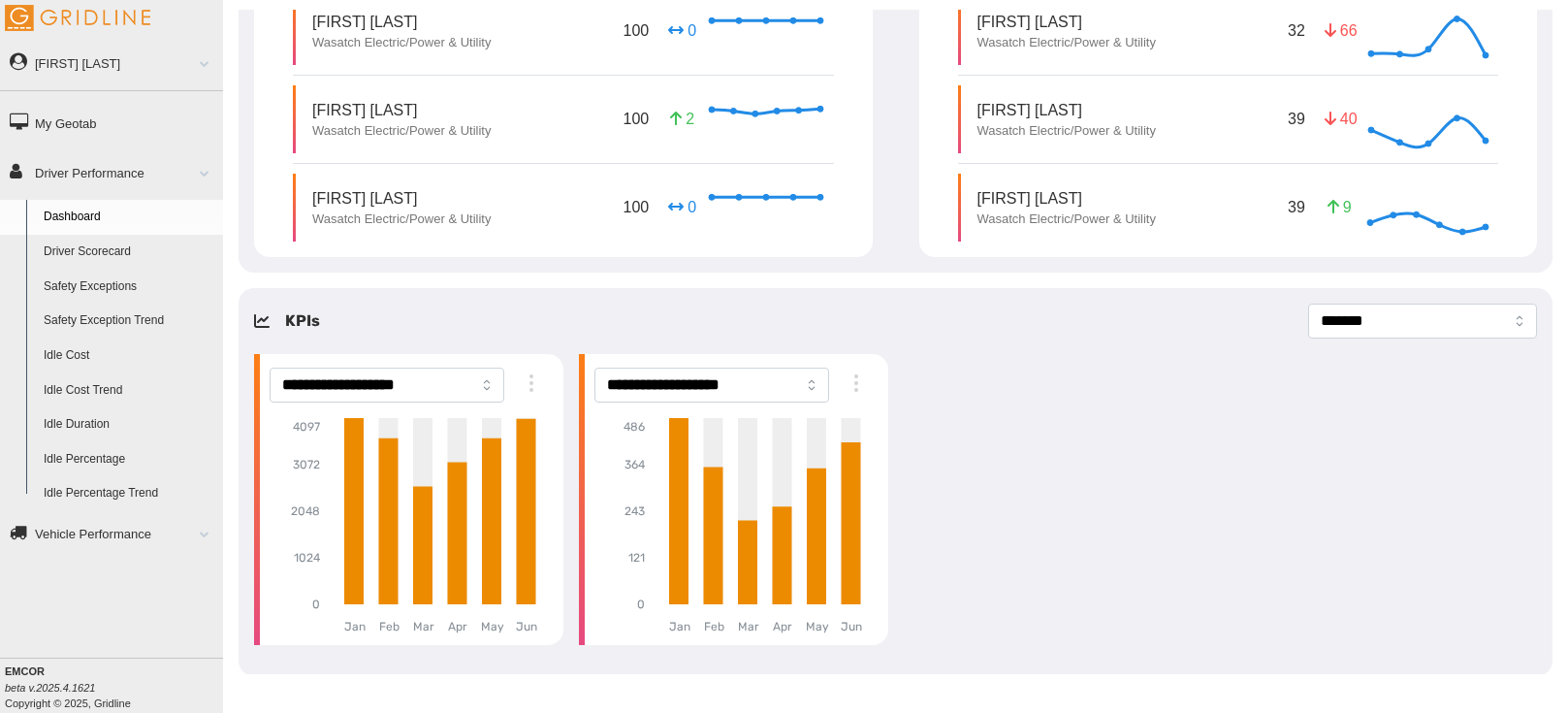 click on "**********" at bounding box center [895, 500] 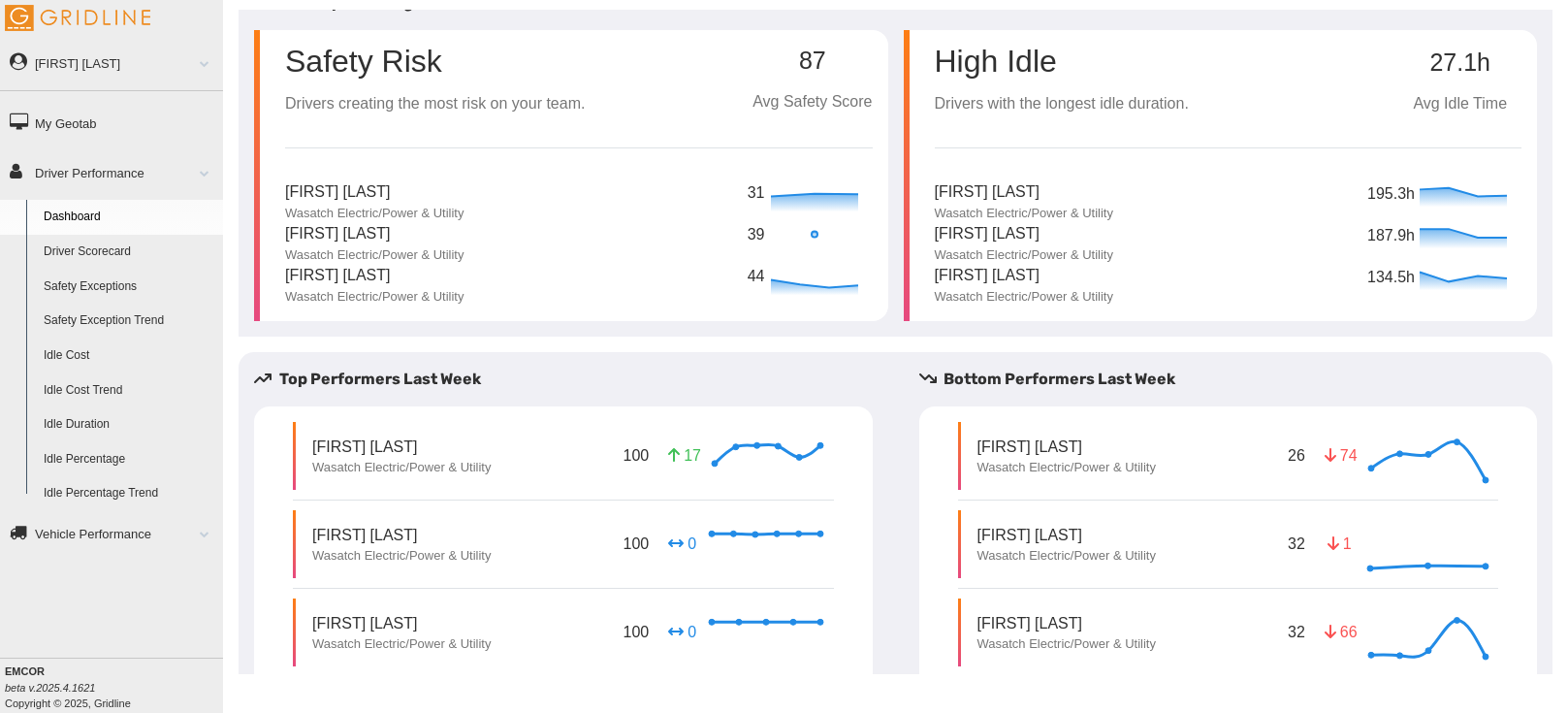 scroll, scrollTop: 0, scrollLeft: 0, axis: both 